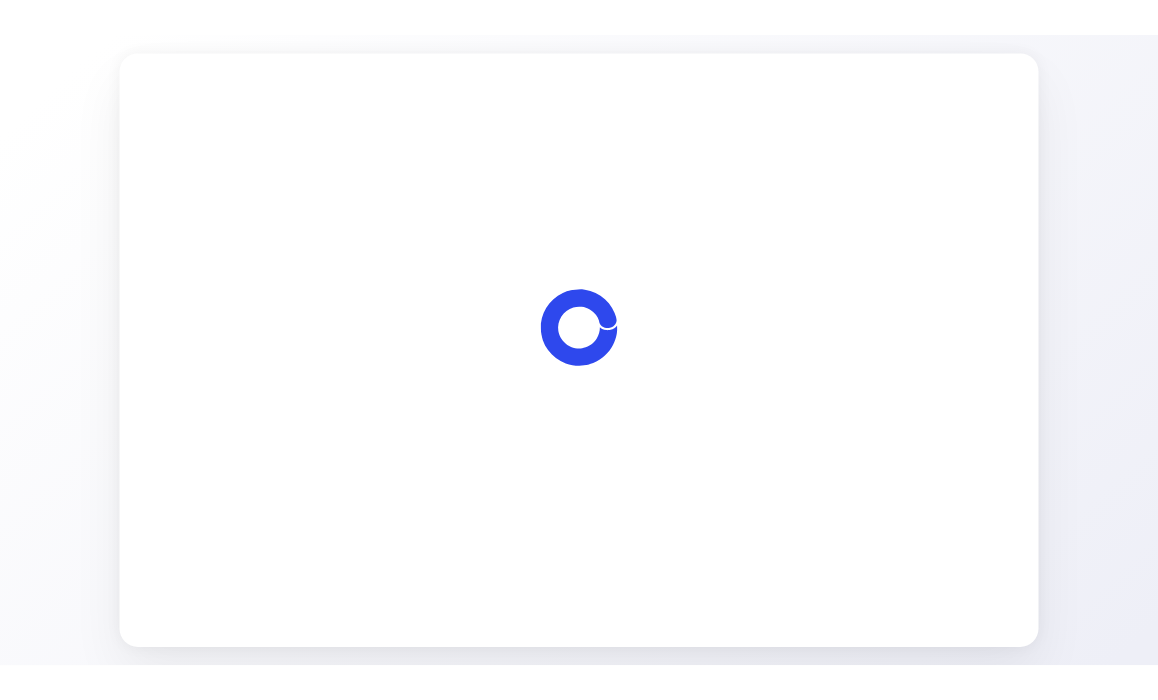 scroll, scrollTop: 0, scrollLeft: 0, axis: both 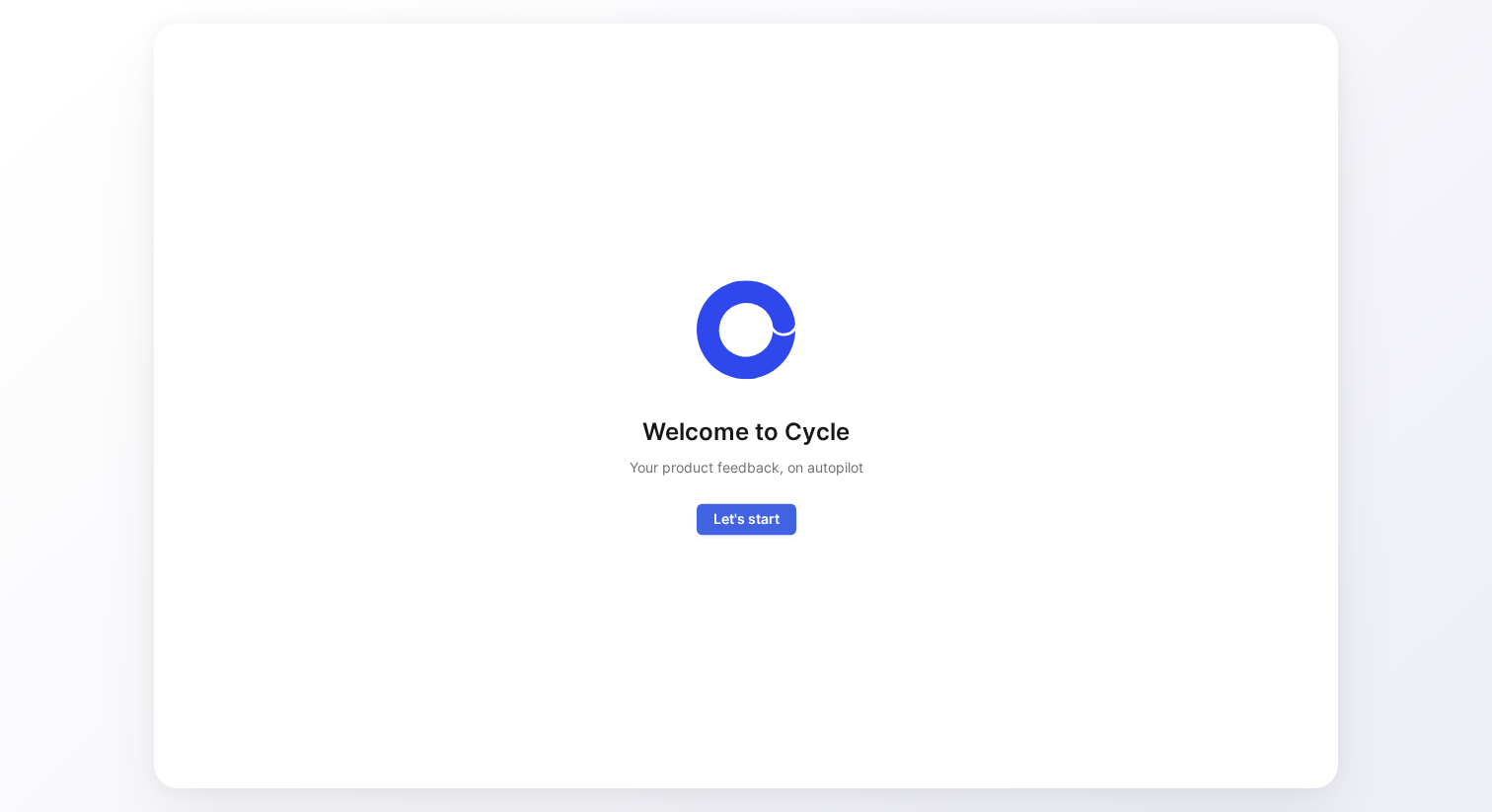 click on "Let's start" at bounding box center (746, 520) 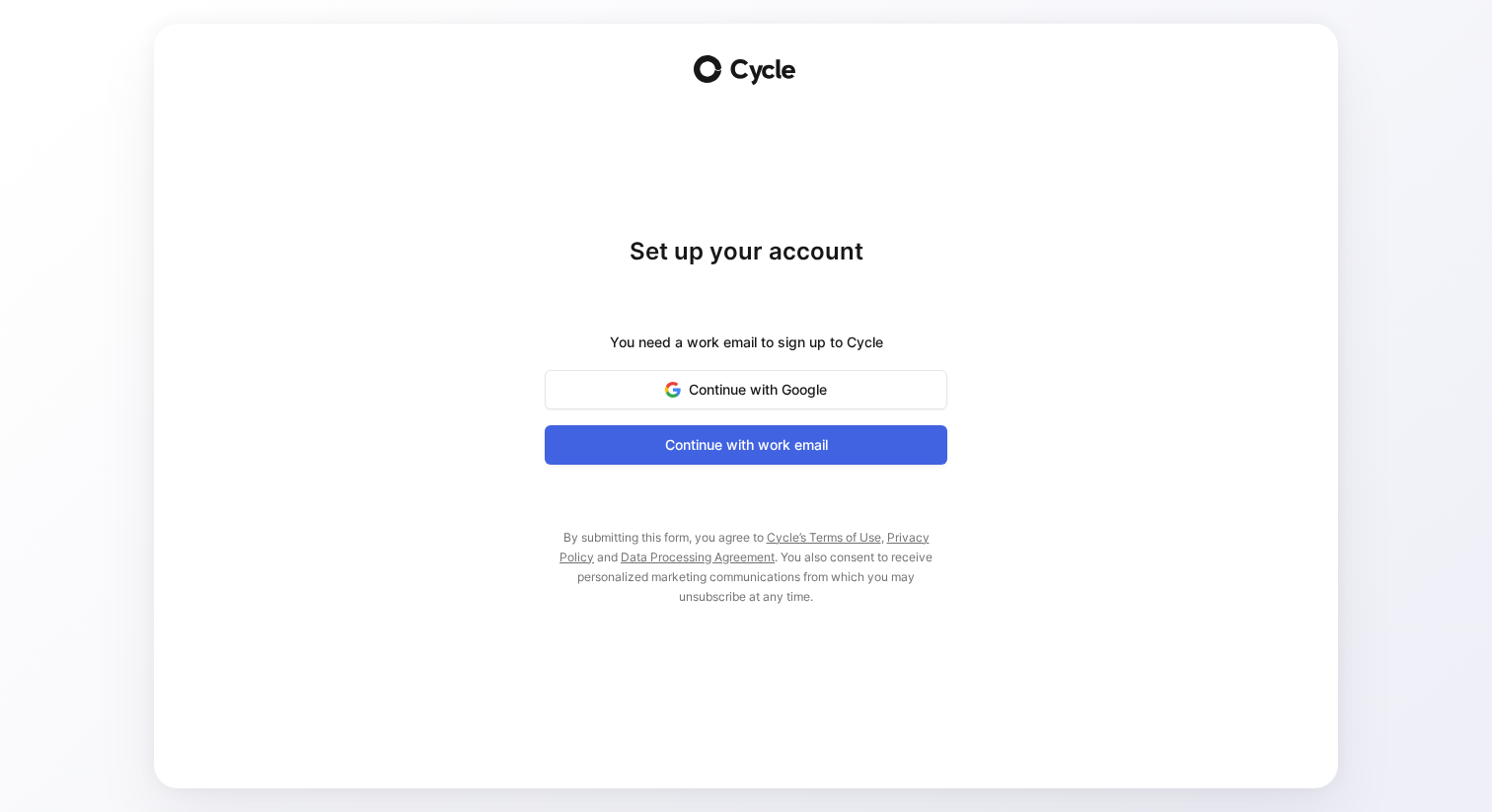 click on "Continue with work email" at bounding box center (746, 445) 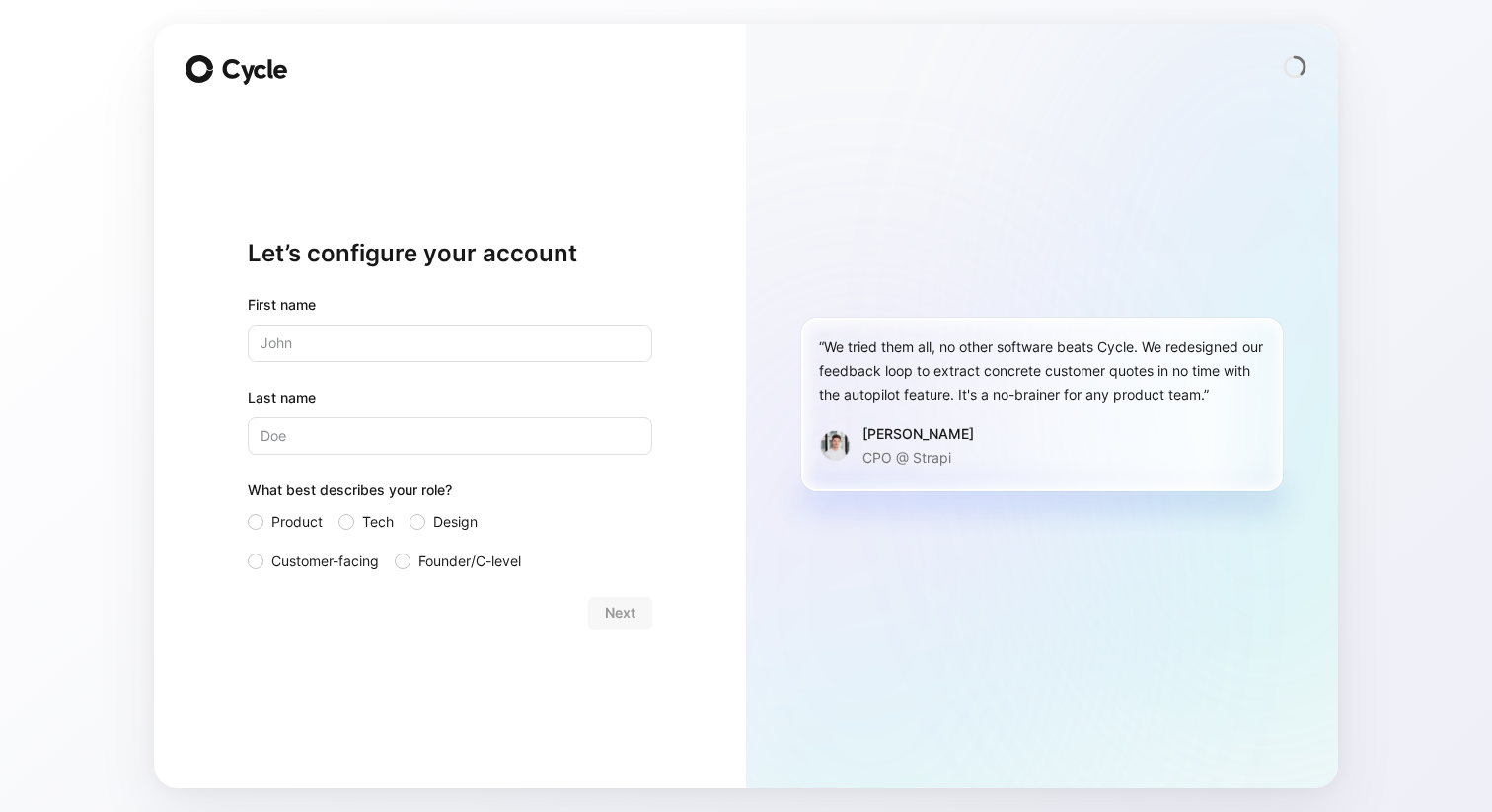 click at bounding box center [450, 343] 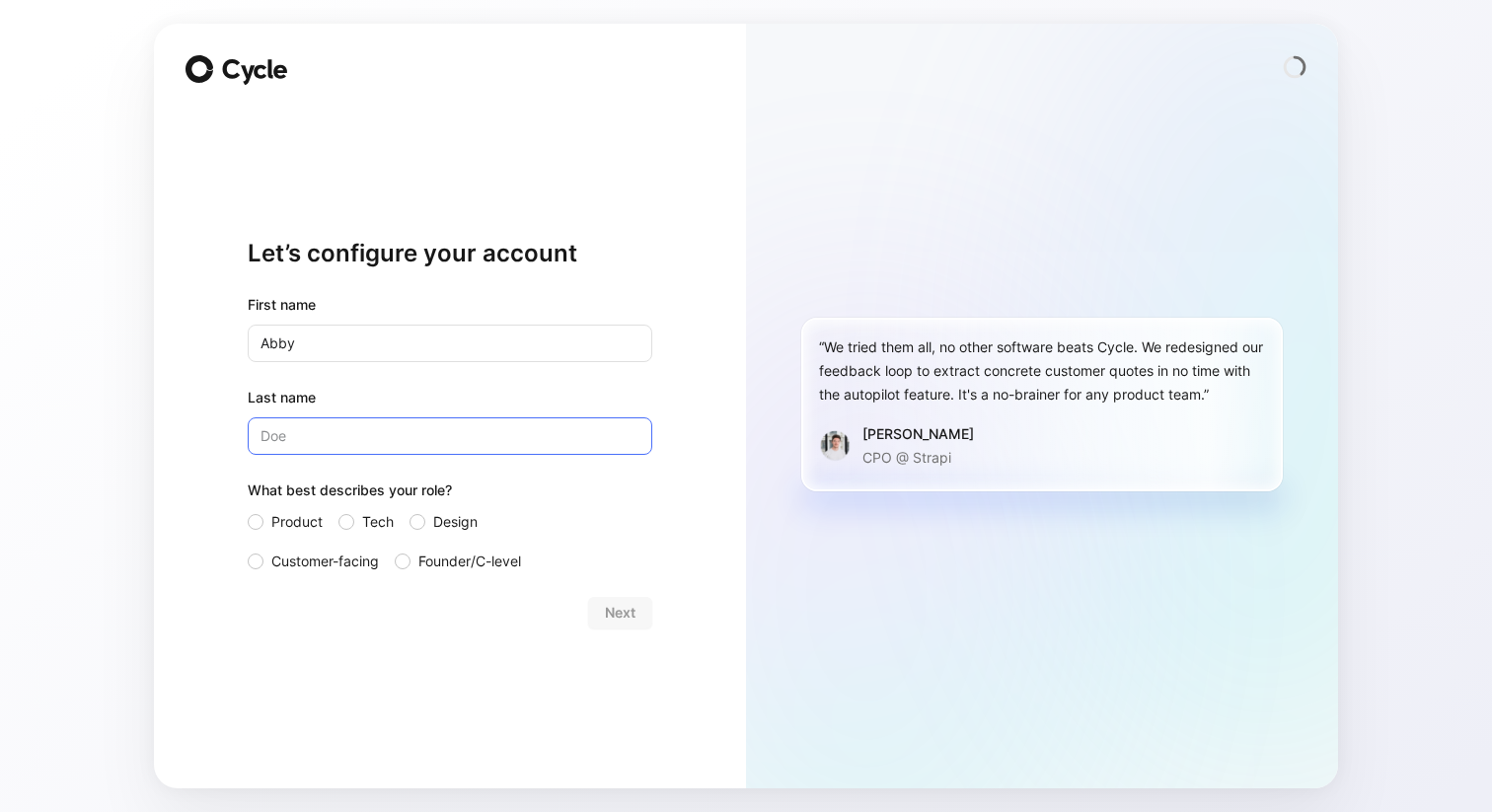 click on "Last name" at bounding box center [450, 436] 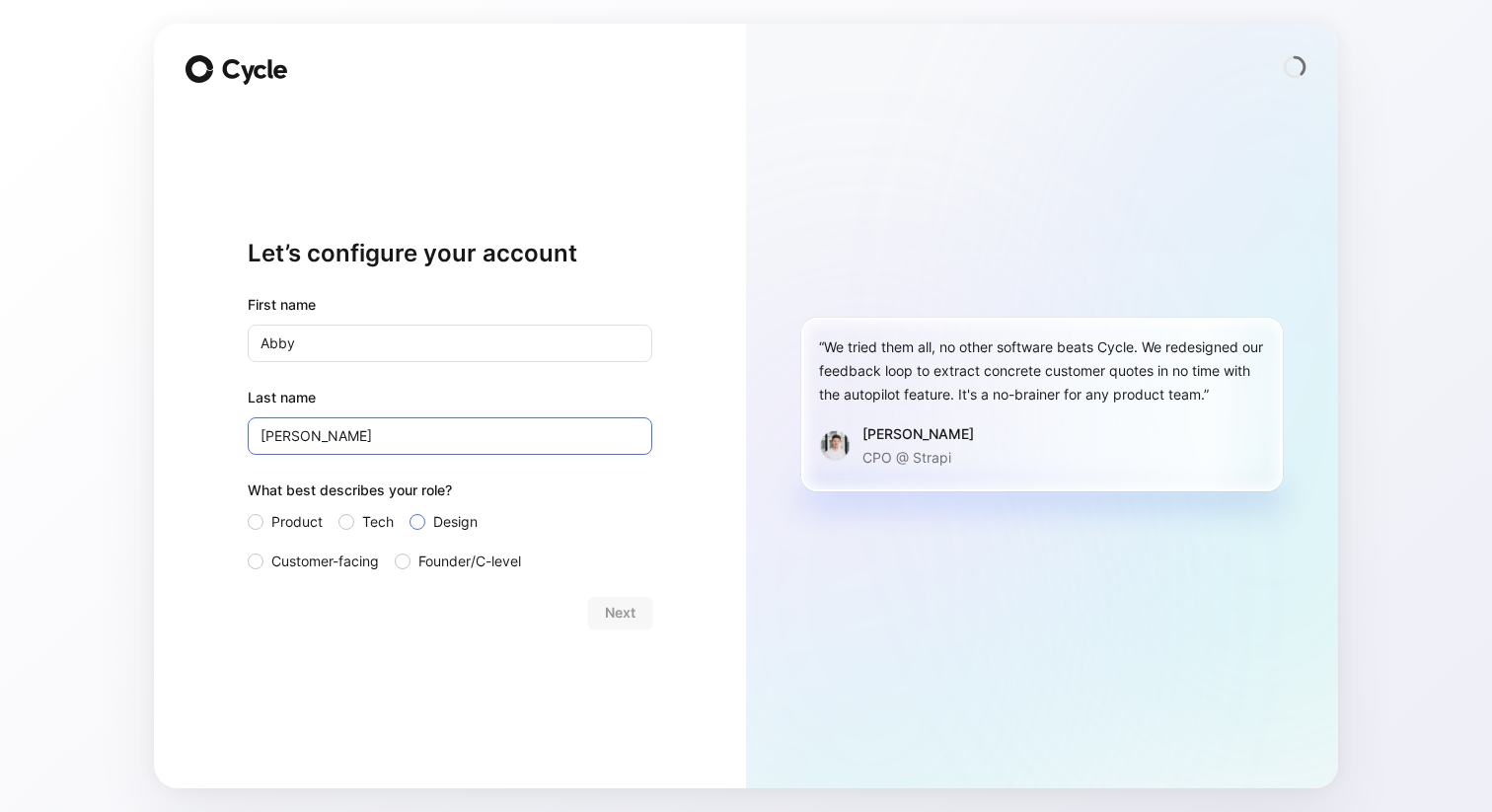 type on "[PERSON_NAME]" 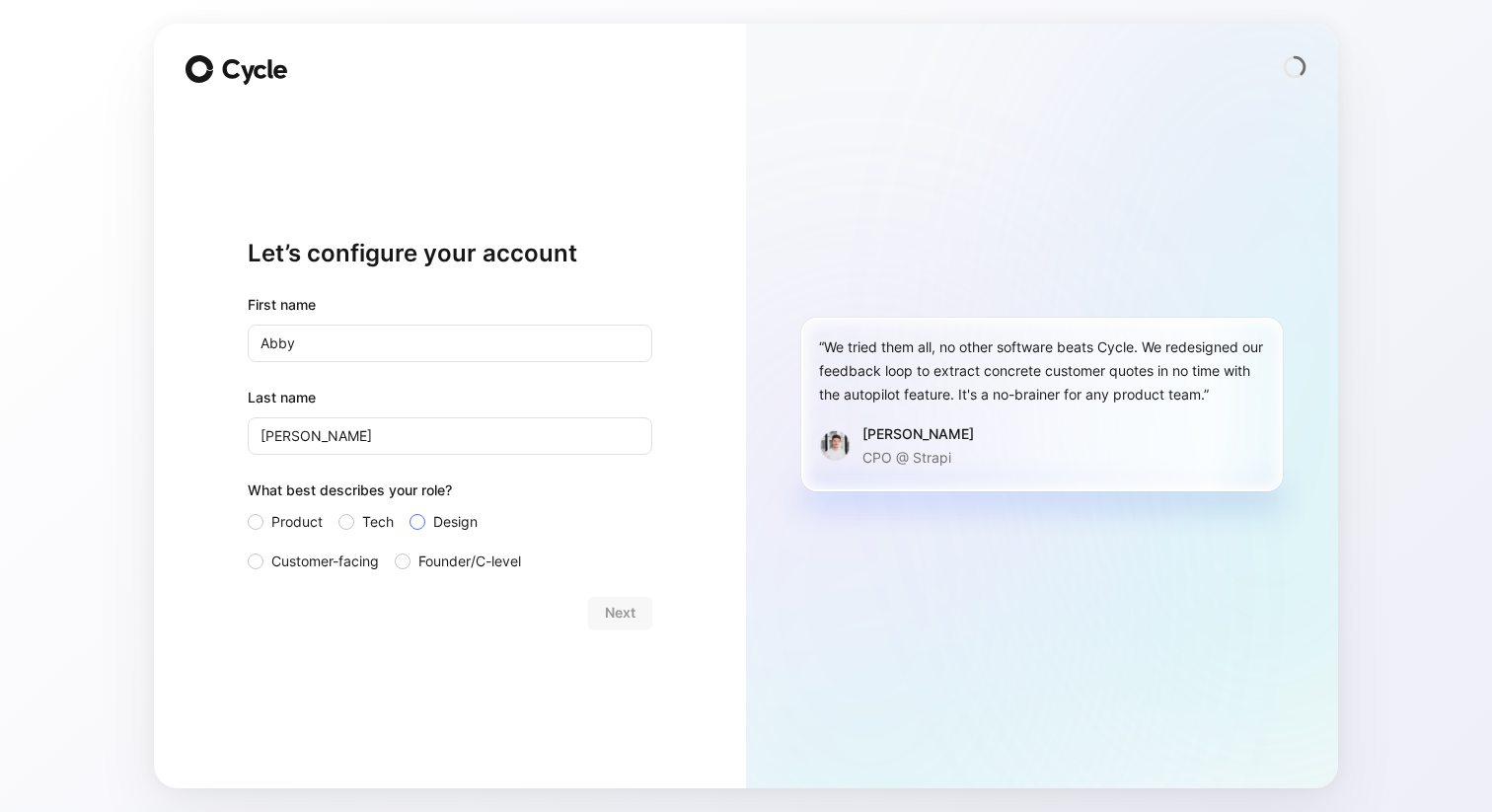 click at bounding box center (417, 522) 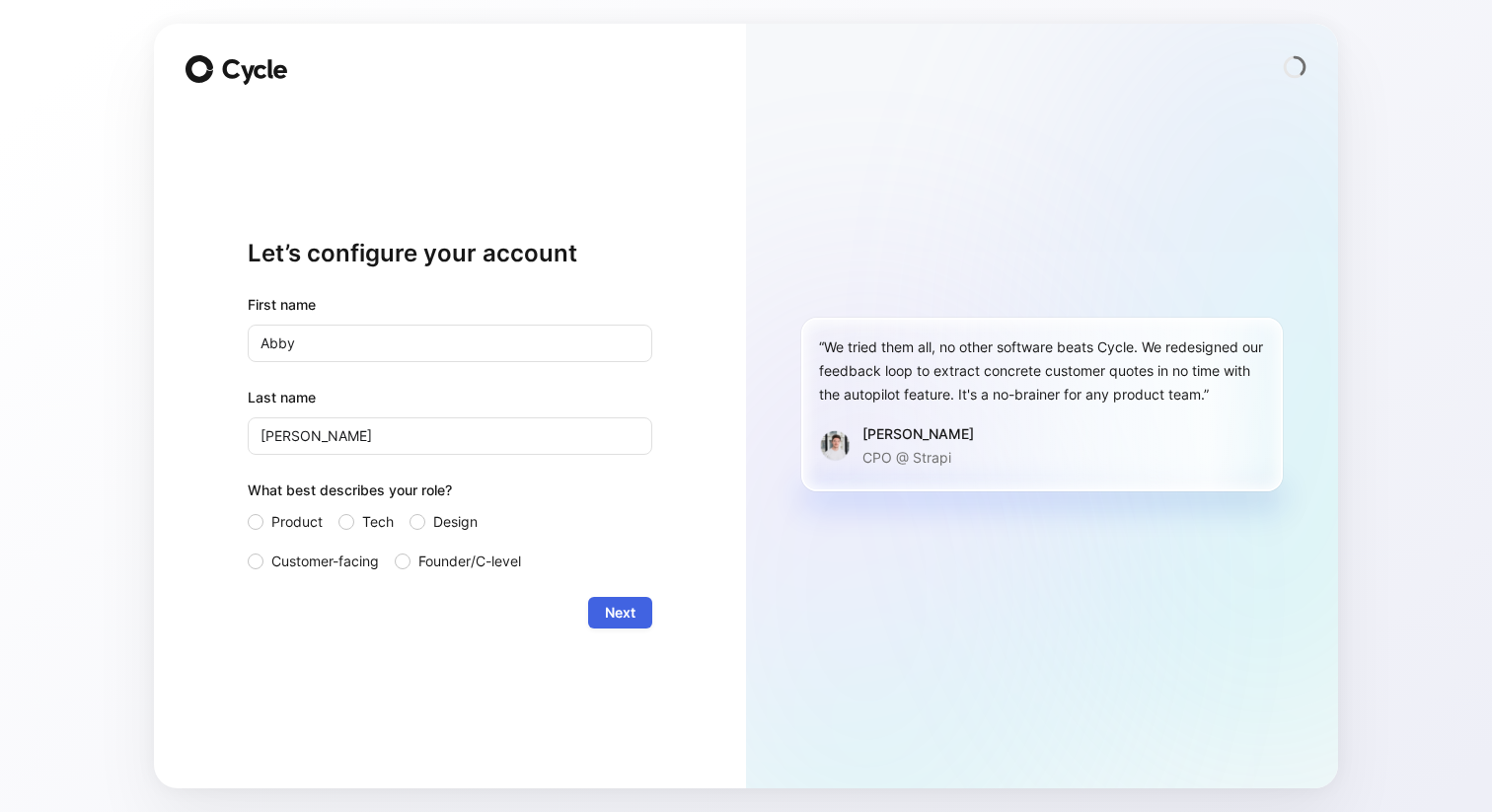 click on "Next" at bounding box center [620, 613] 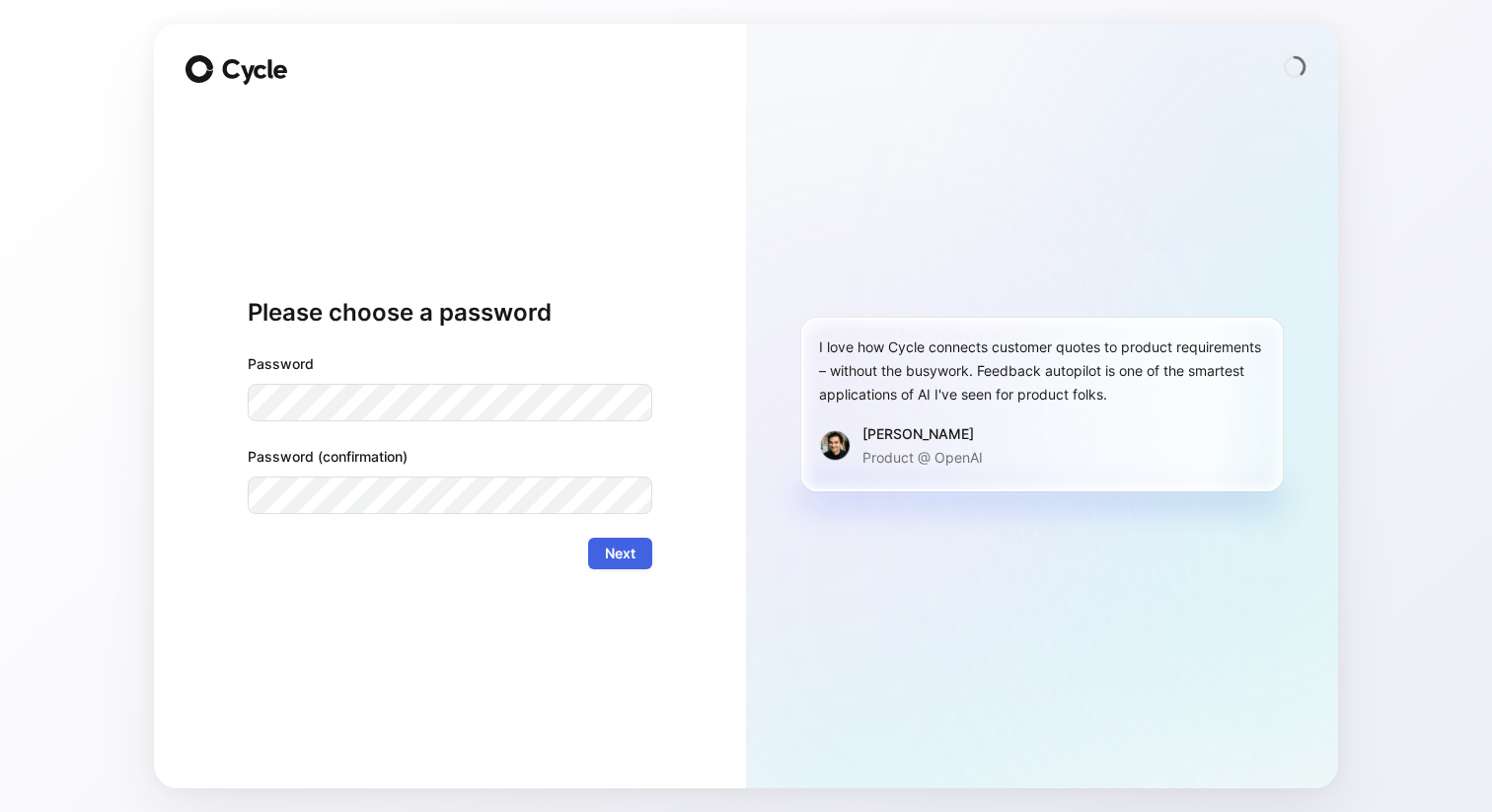 click on "Next" at bounding box center [620, 554] 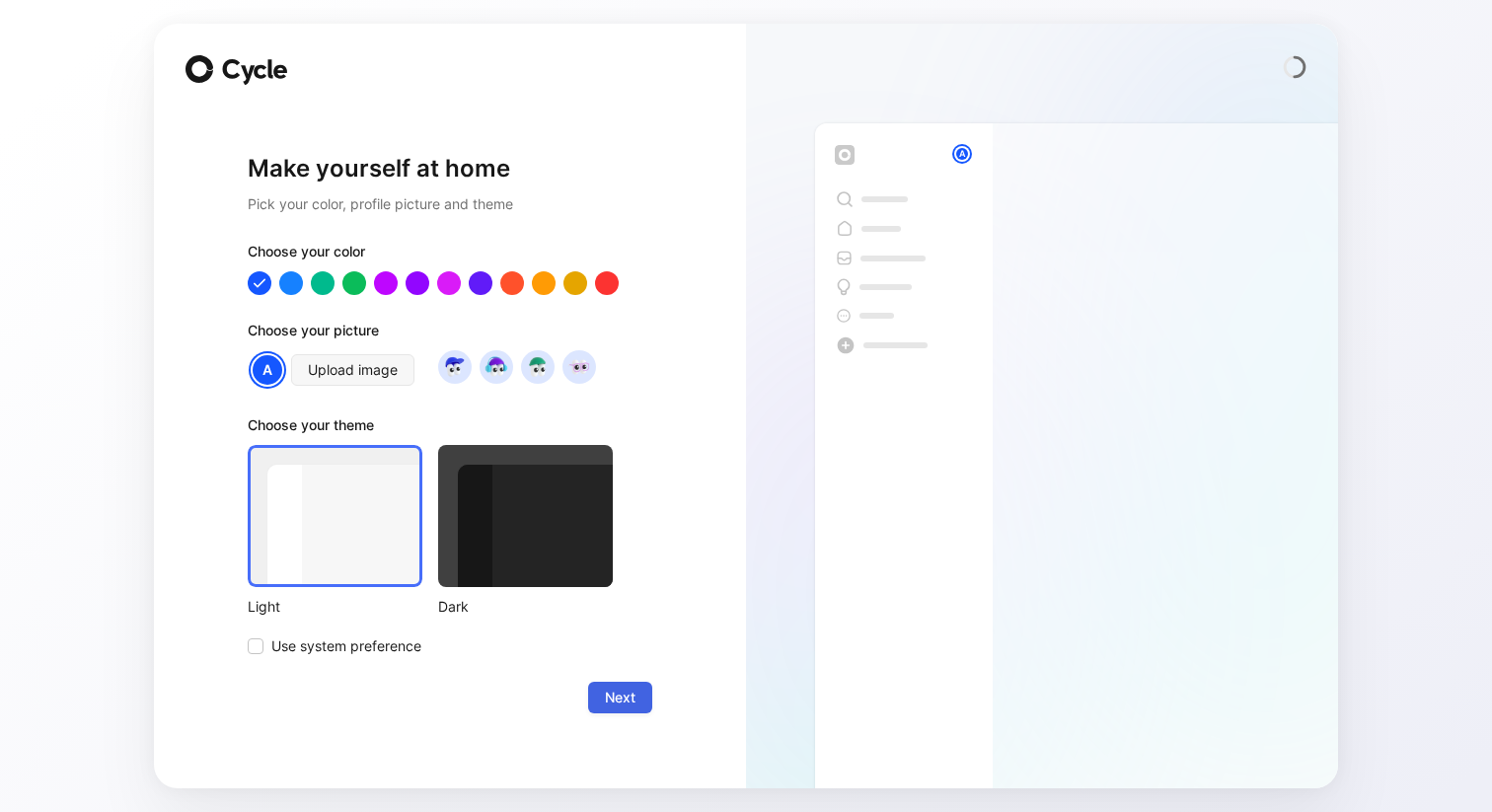 click on "Next" at bounding box center [620, 698] 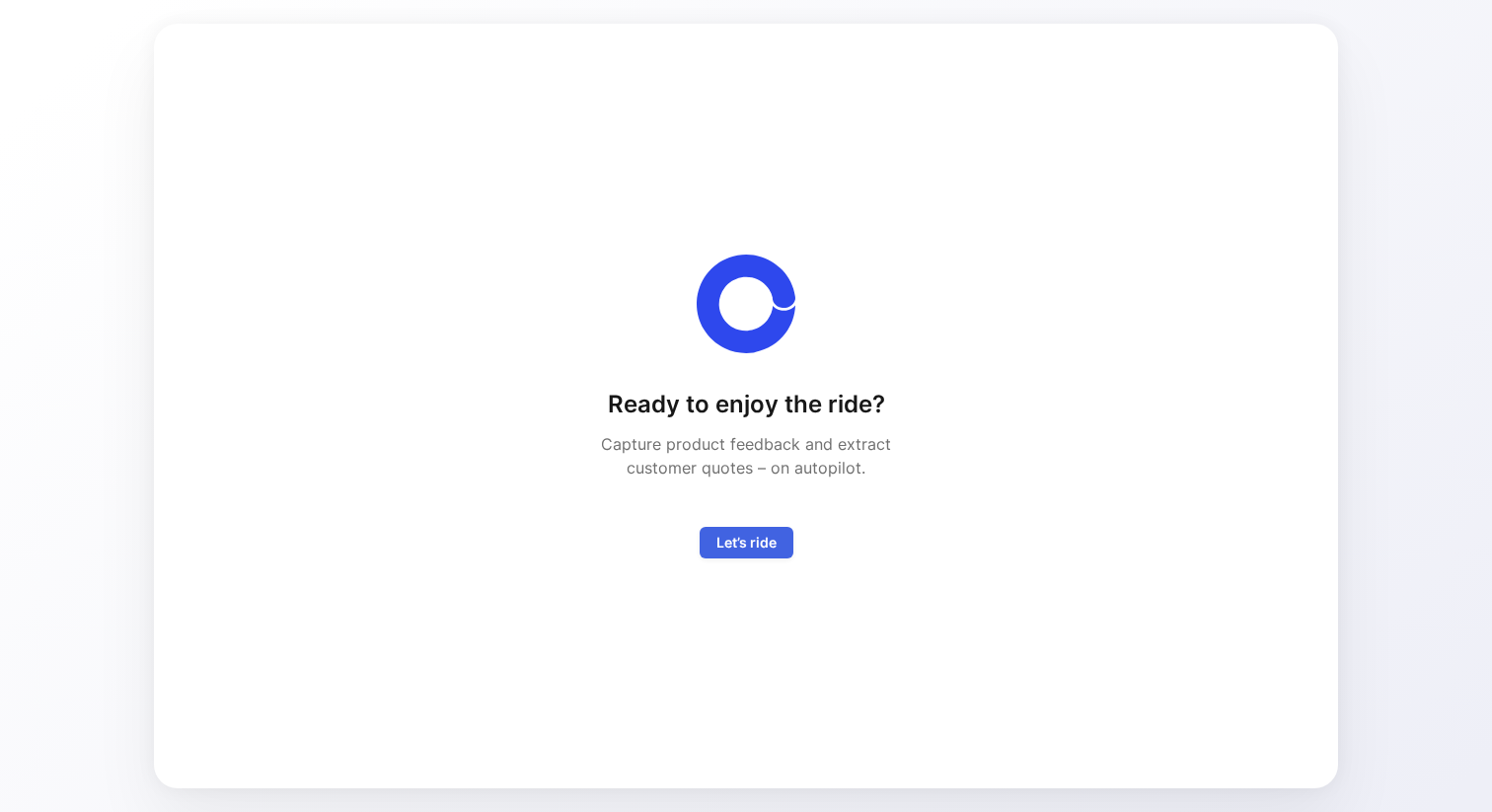 click on "Let’s ride" at bounding box center [746, 543] 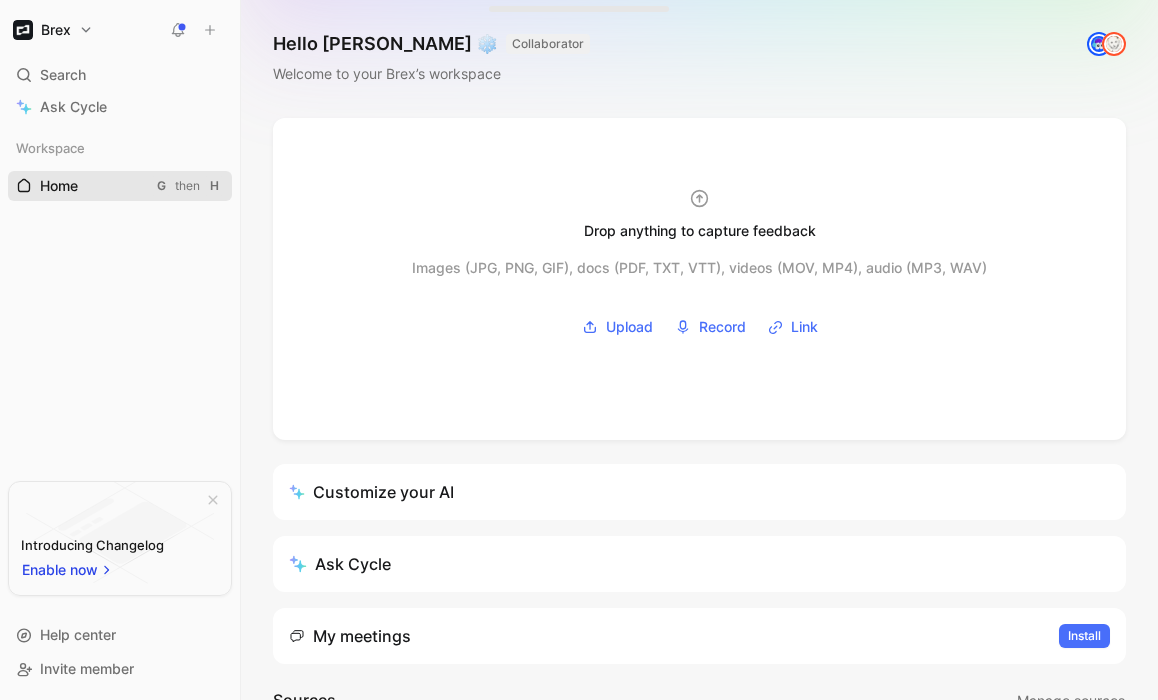 click on "Home" at bounding box center [59, 186] 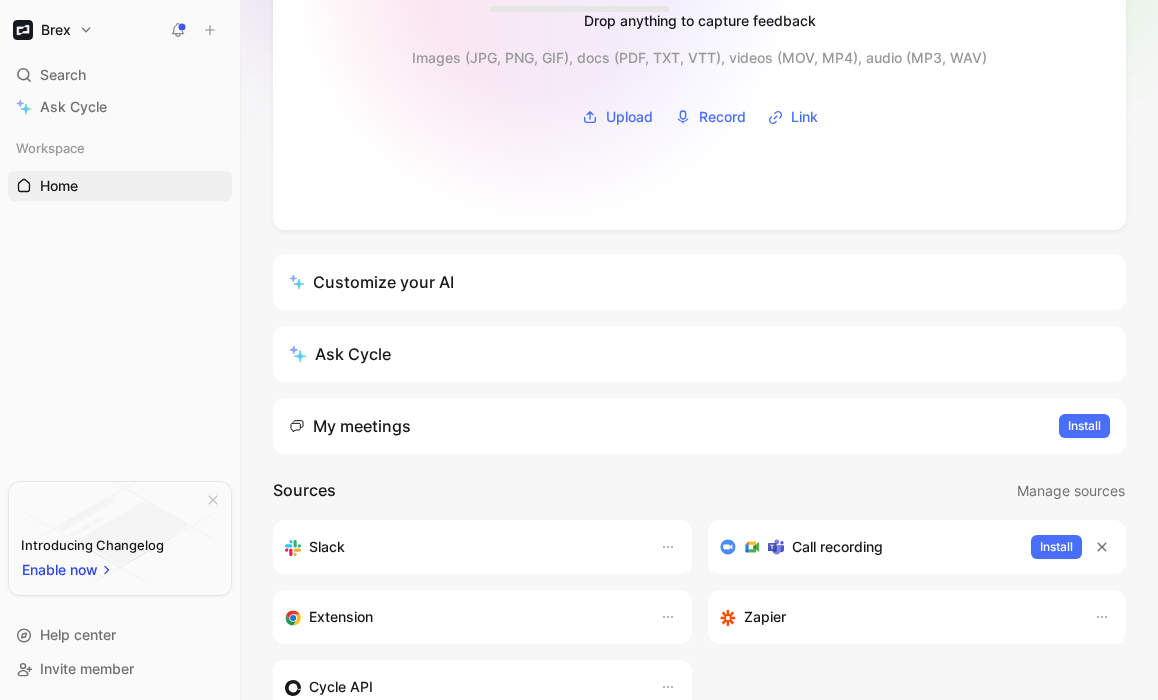 scroll, scrollTop: 596, scrollLeft: 0, axis: vertical 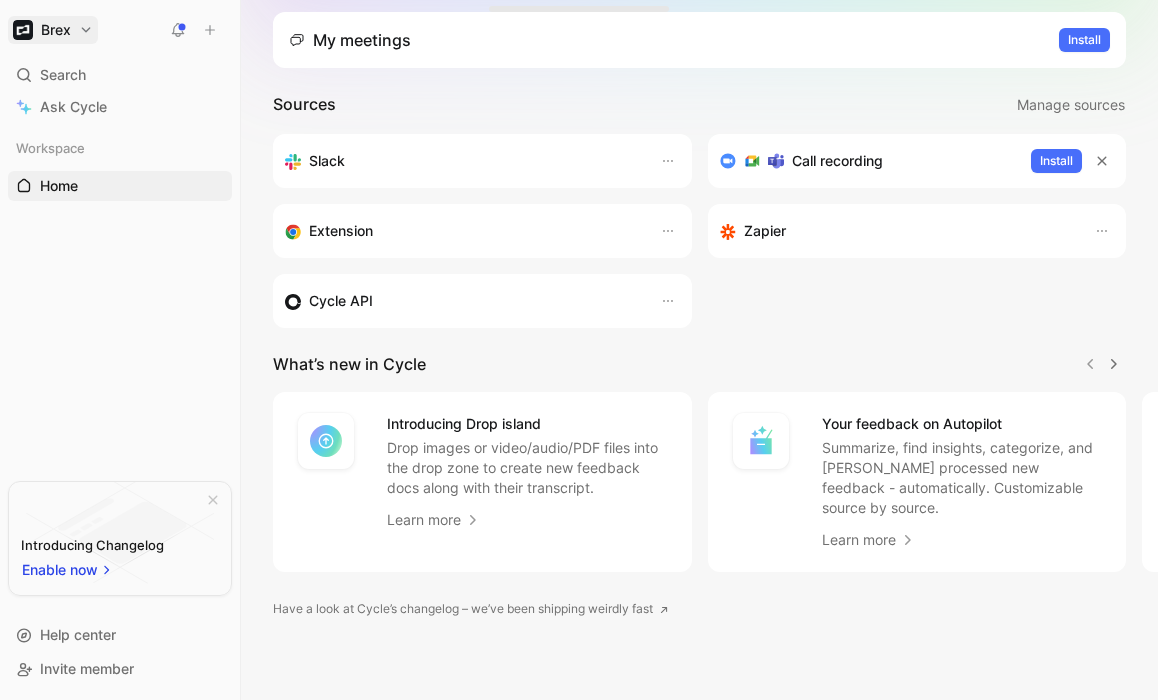 click on "Brex Search ⌘ K Ask Cycle Workspace Home G then H
To pick up a draggable item, press the space bar.
While dragging, use the arrow keys to move the item.
Press space again to drop the item in its new position, or press escape to cancel.
Introducing Changelog Enable now Help center Invite member Hello [PERSON_NAME] ❄️ COLLABORATOR Welcome to your Brex’s workspace Drop anything to capture feedback Images (JPG, PNG, GIF), docs (PDF, TXT, VTT), videos (MOV, MP4), audio (MP3, WAV) Upload Record Link Customize your AI Ask Cycle My meetings Install Sources Manage sources Slack Call recording Install Extension Zapier Cycle API What’s new in Cycle Introducing Drop island Drop images or video/audio/PDF files into the drop zone to create new feedback docs along with their transcript. Learn more Your feedback on Autopilot Summarize, find insights, categorize, and mark processed new feedback - automatically. Customizable source by source. Learn more Introducing Call recording Learn more A" at bounding box center (579, 350) 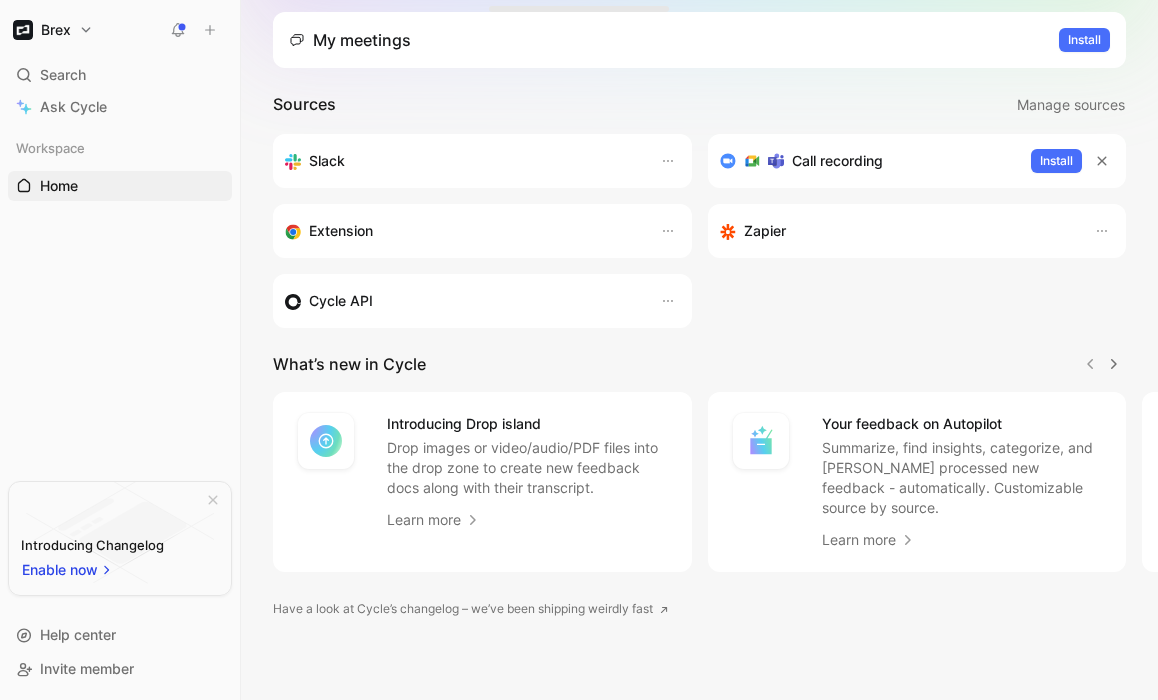 click on "Brex Search ⌘ K Ask Cycle Workspace Home G then H
To pick up a draggable item, press the space bar.
While dragging, use the arrow keys to move the item.
Press space again to drop the item in its new position, or press escape to cancel.
Introducing Changelog Enable now Help center Invite member Hello [PERSON_NAME] ❄️ COLLABORATOR Welcome to your Brex’s workspace Drop anything to capture feedback Images (JPG, PNG, GIF), docs (PDF, TXT, VTT), videos (MOV, MP4), audio (MP3, WAV) Upload Record Link Customize your AI Ask Cycle My meetings Install Sources Manage sources Slack Call recording Install Extension Zapier Cycle API What’s new in Cycle Introducing Drop island Drop images or video/audio/PDF files into the drop zone to create new feedback docs along with their transcript. Learn more Your feedback on Autopilot Summarize, find insights, categorize, and mark processed new feedback - automatically. Customizable source by source. Learn more Introducing Call recording Learn more" at bounding box center (579, 350) 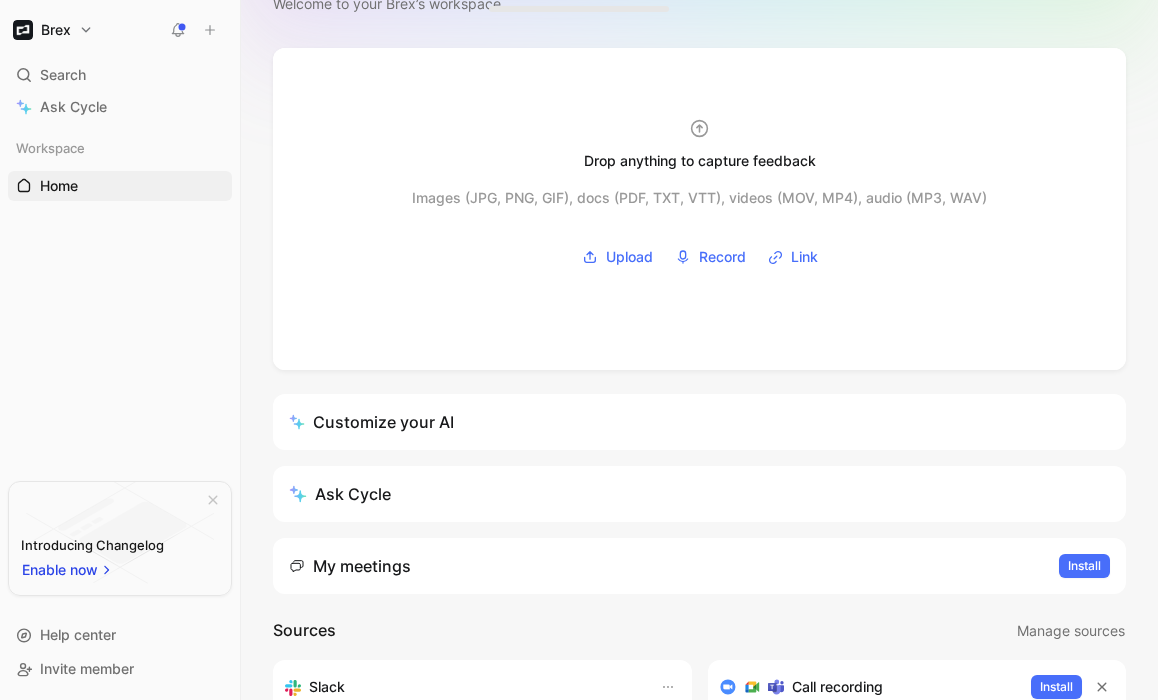 scroll, scrollTop: 0, scrollLeft: 0, axis: both 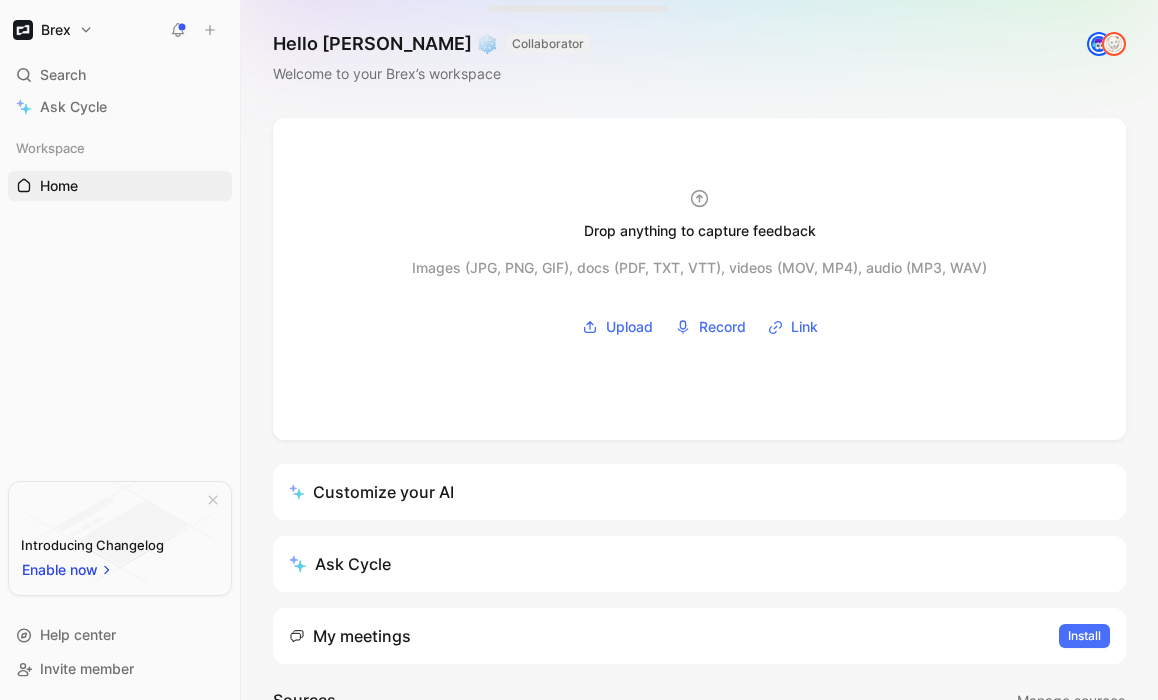 click on "Welcome to your Brex’s workspace" at bounding box center [431, 74] 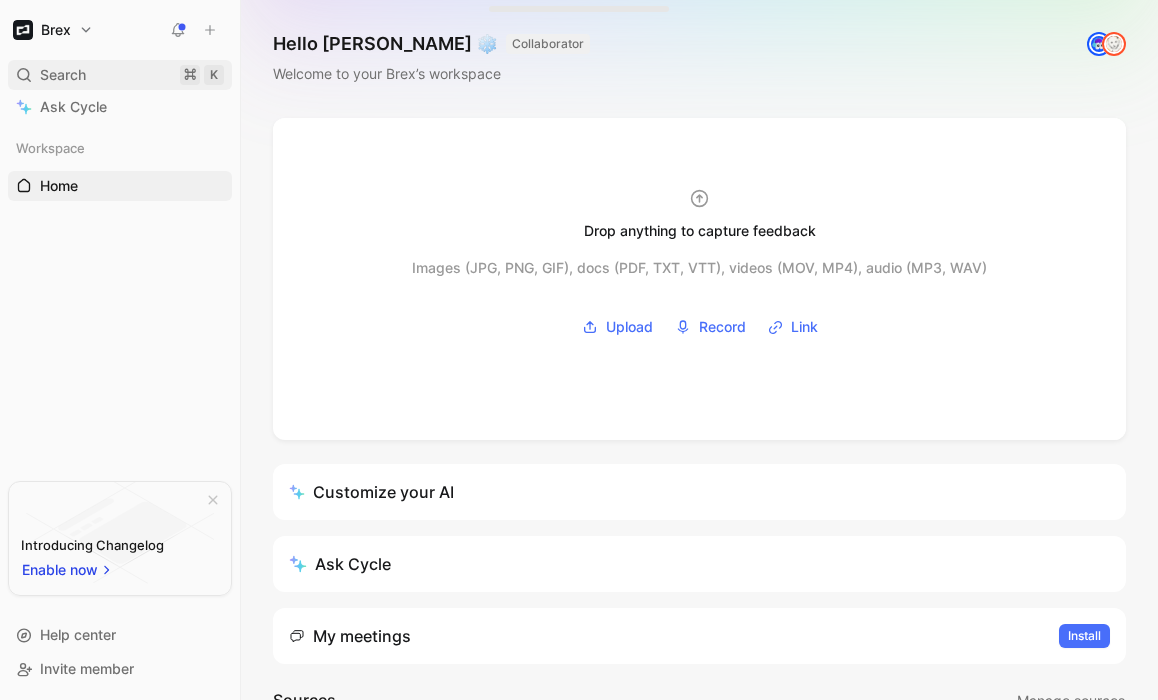 click on "Search" at bounding box center [63, 75] 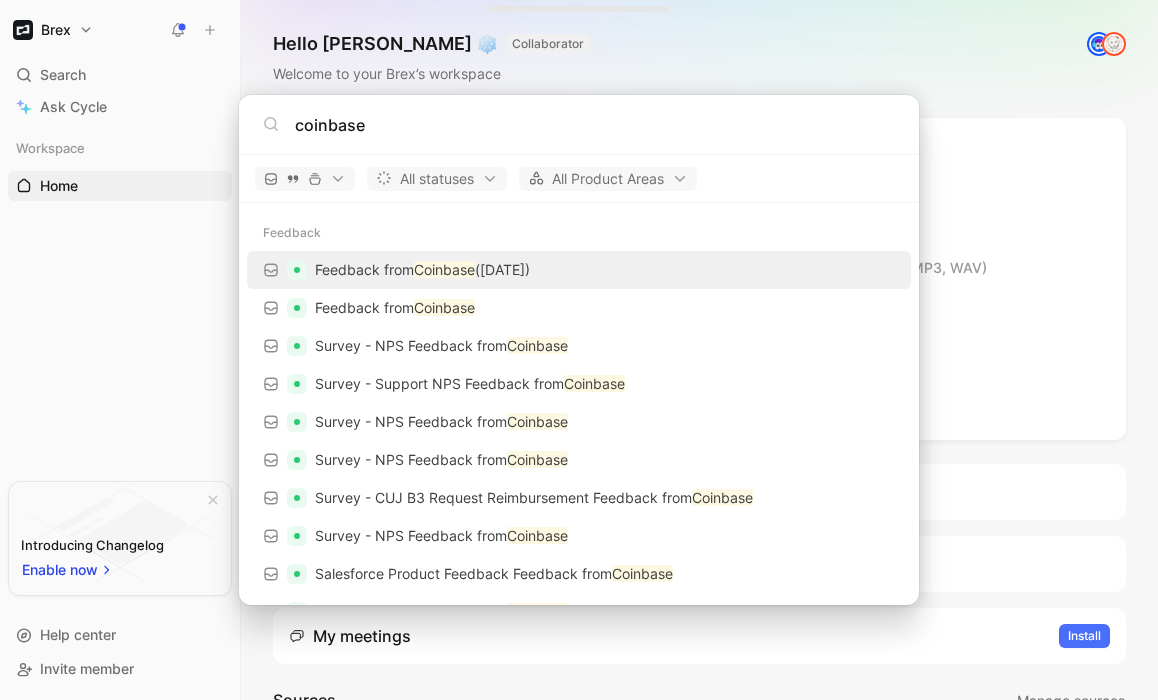 type on "coinbase" 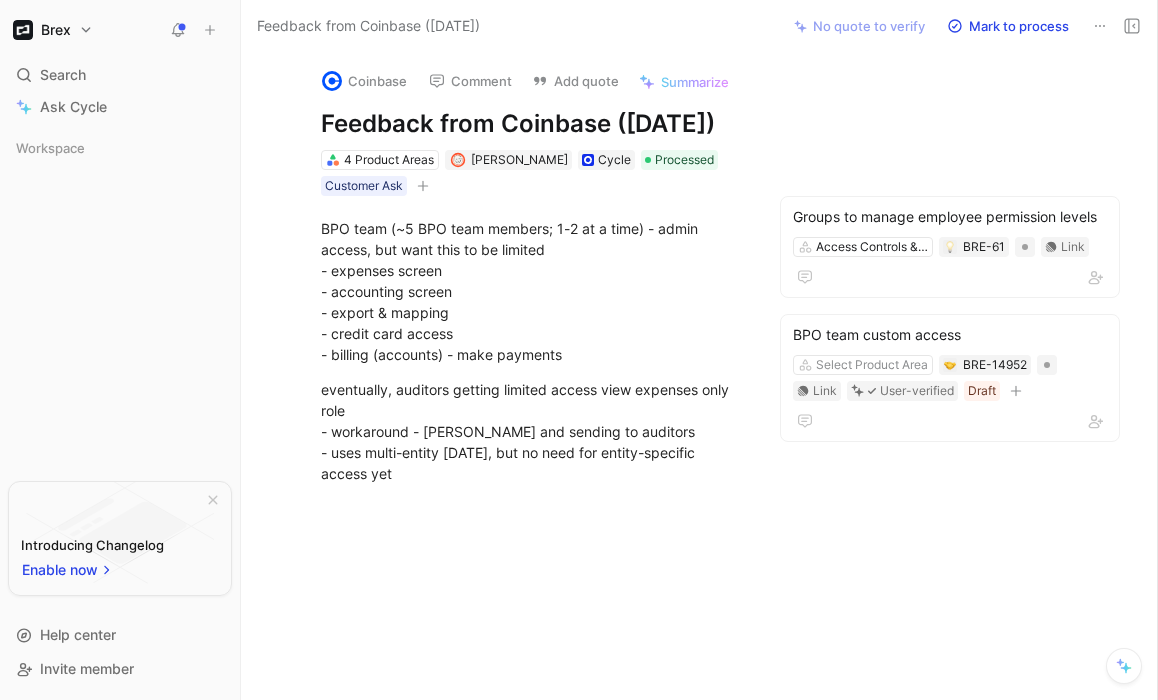 click on "Coinbase" at bounding box center (364, 81) 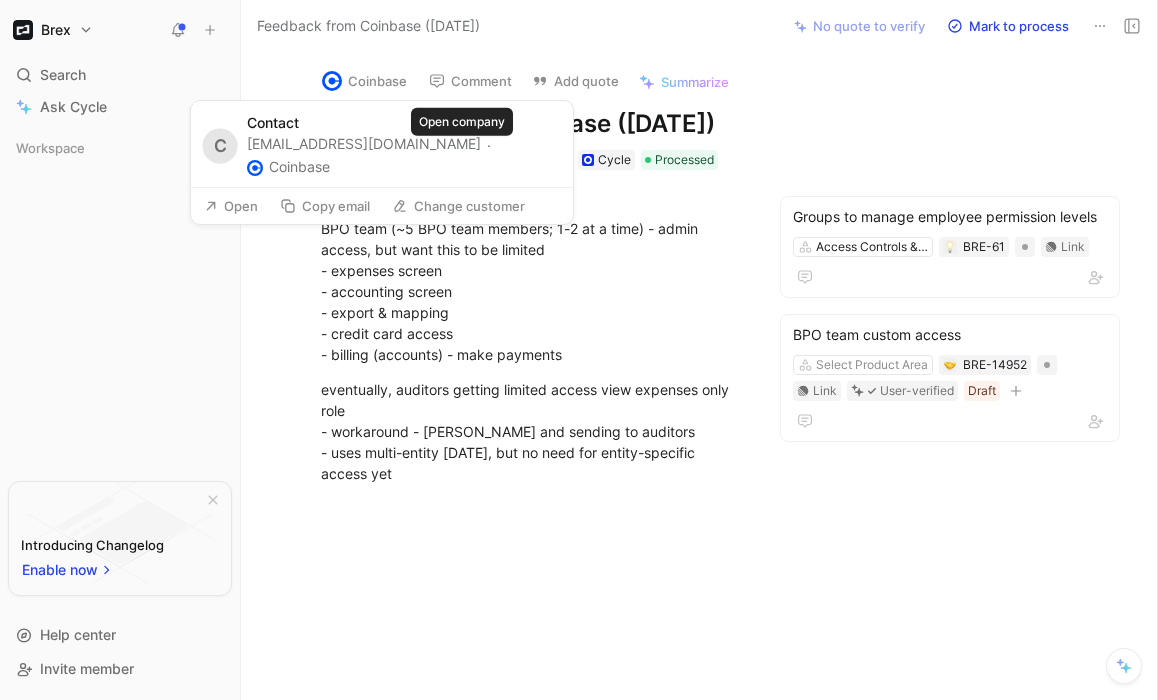 click on "Coinbase" at bounding box center (288, 167) 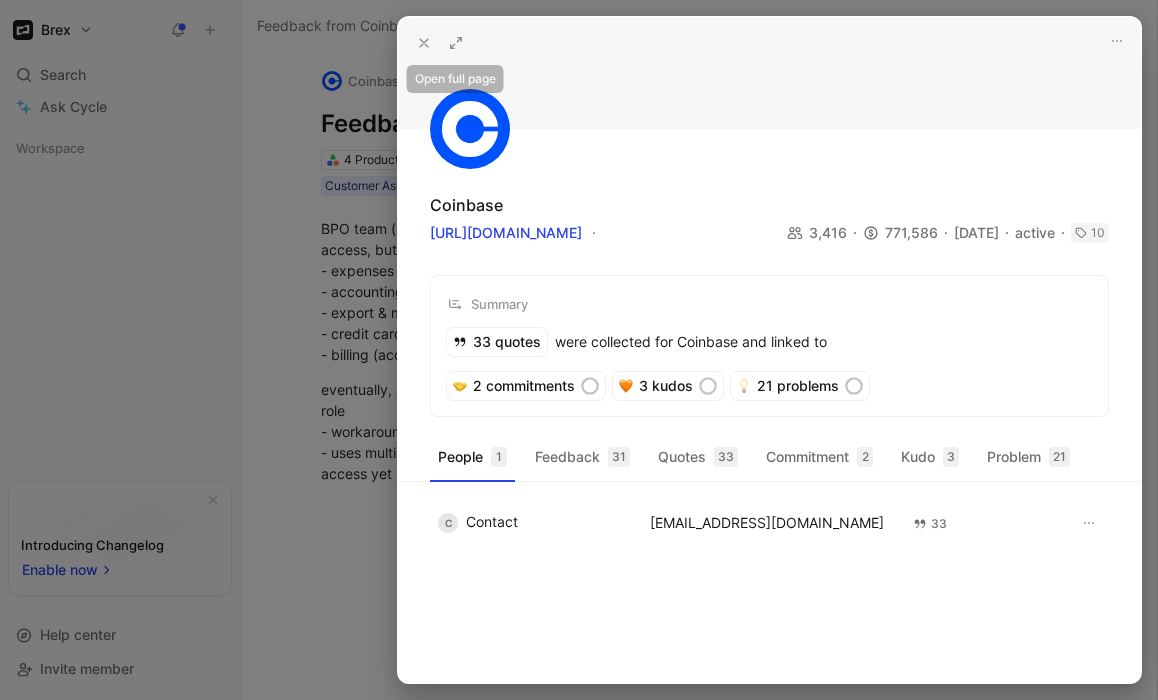 click 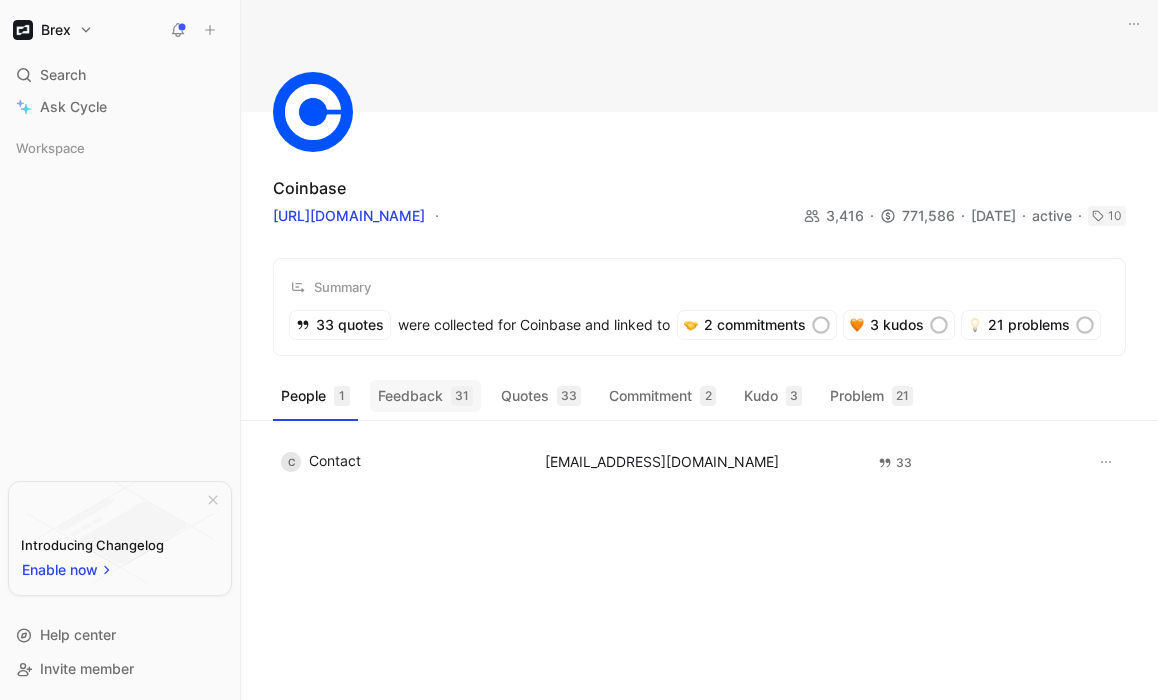 click on "Feedback 31" at bounding box center [425, 396] 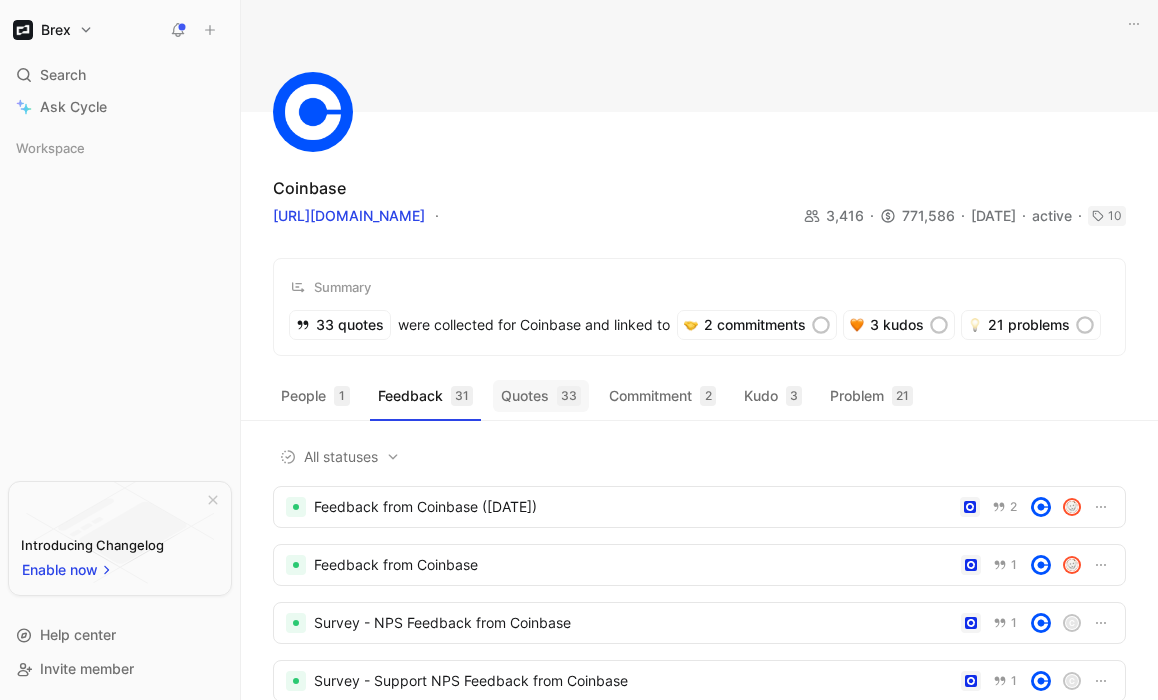 click on "Quotes 33" at bounding box center [541, 396] 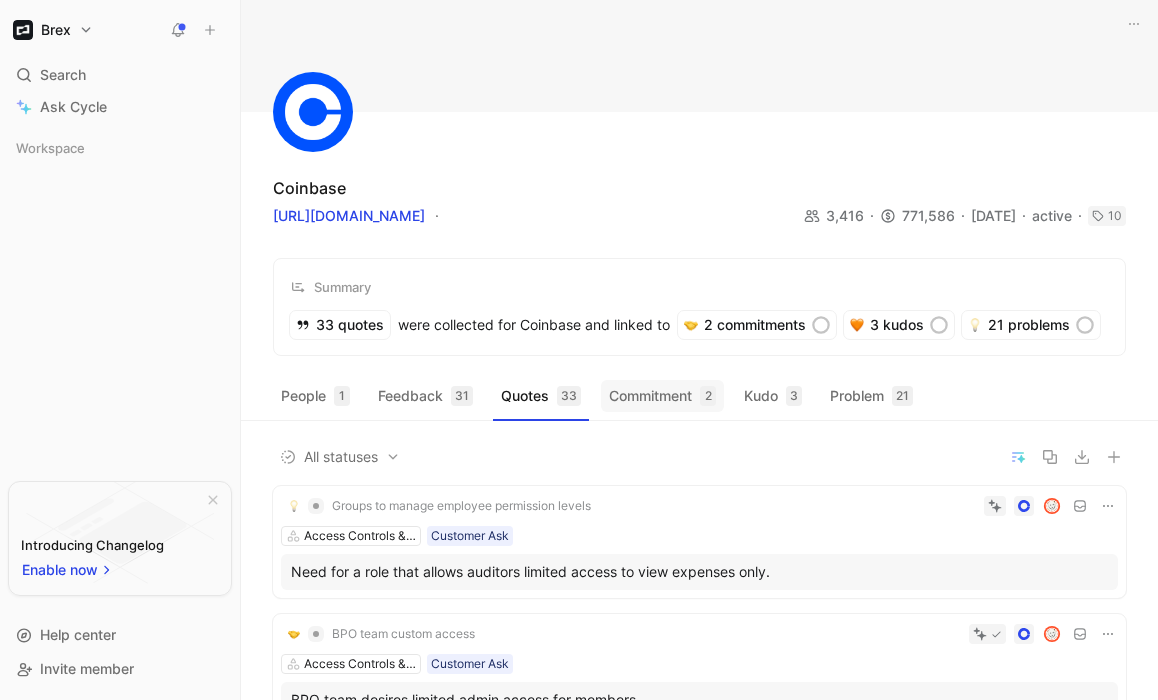 click on "Commitment 2" at bounding box center (662, 396) 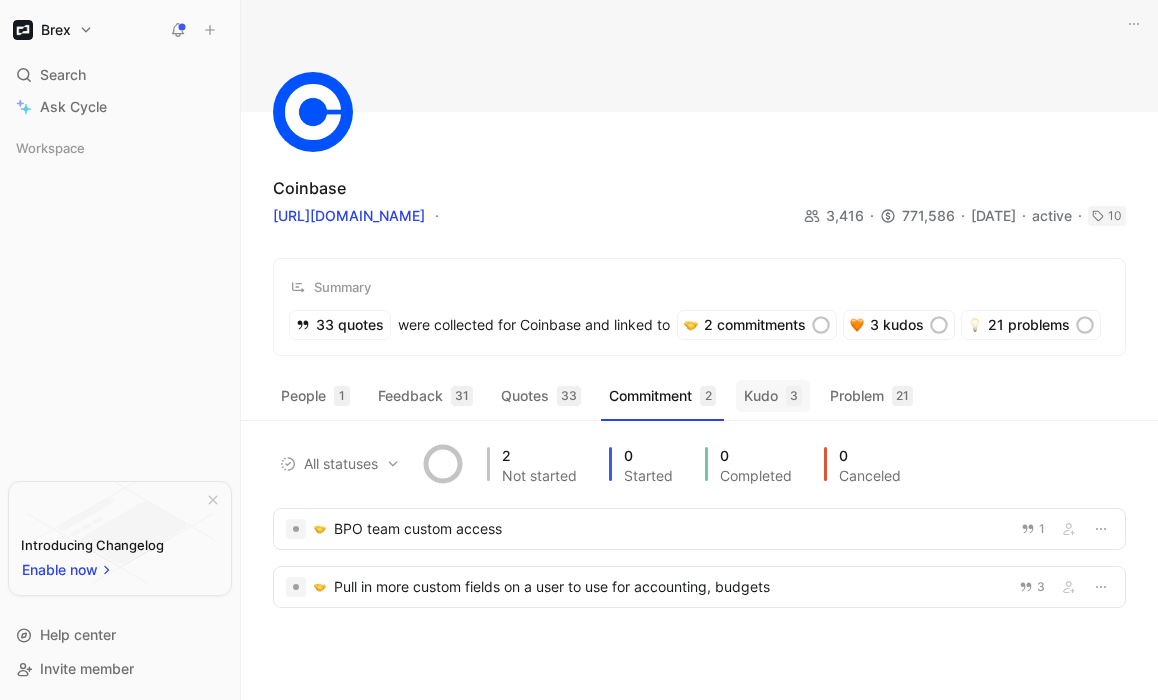 click on "Kudo 3" at bounding box center (773, 396) 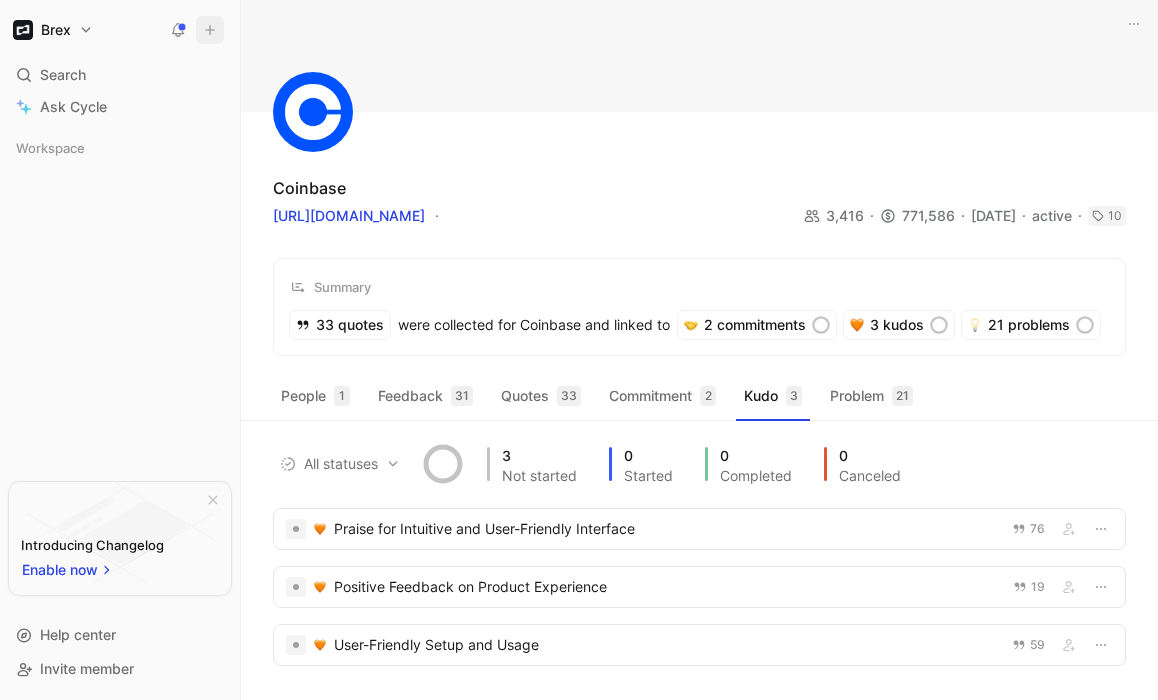 click 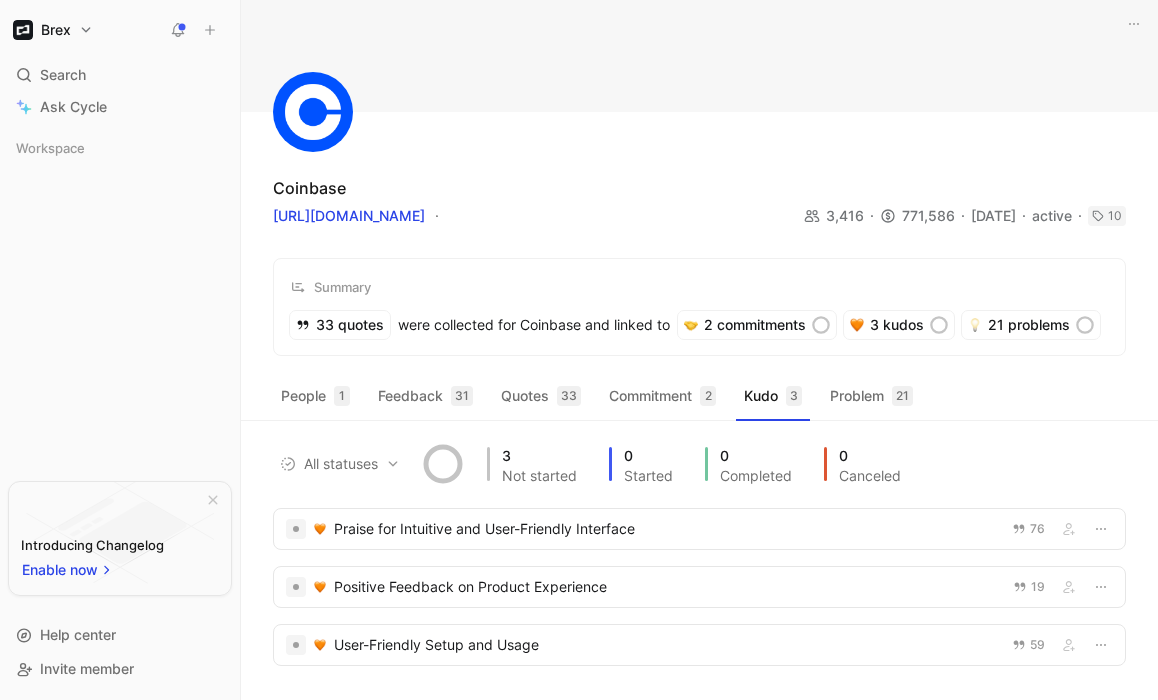 click 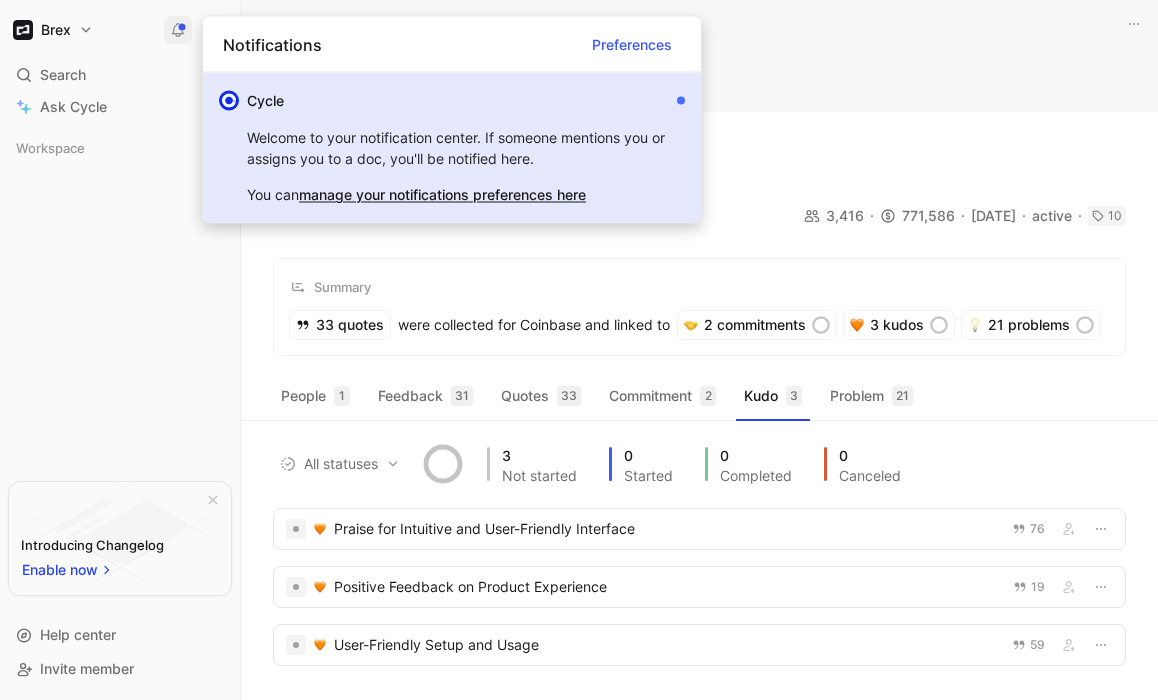 click on "Preferences" at bounding box center [632, 44] 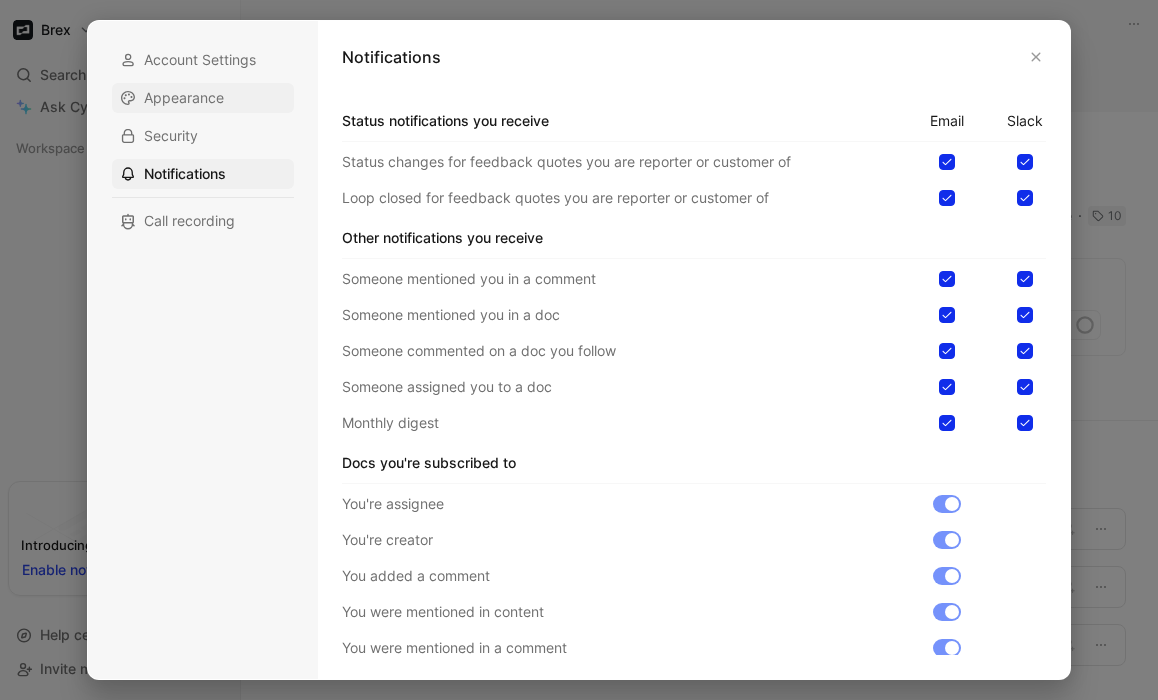 click on "Appearance" at bounding box center [184, 98] 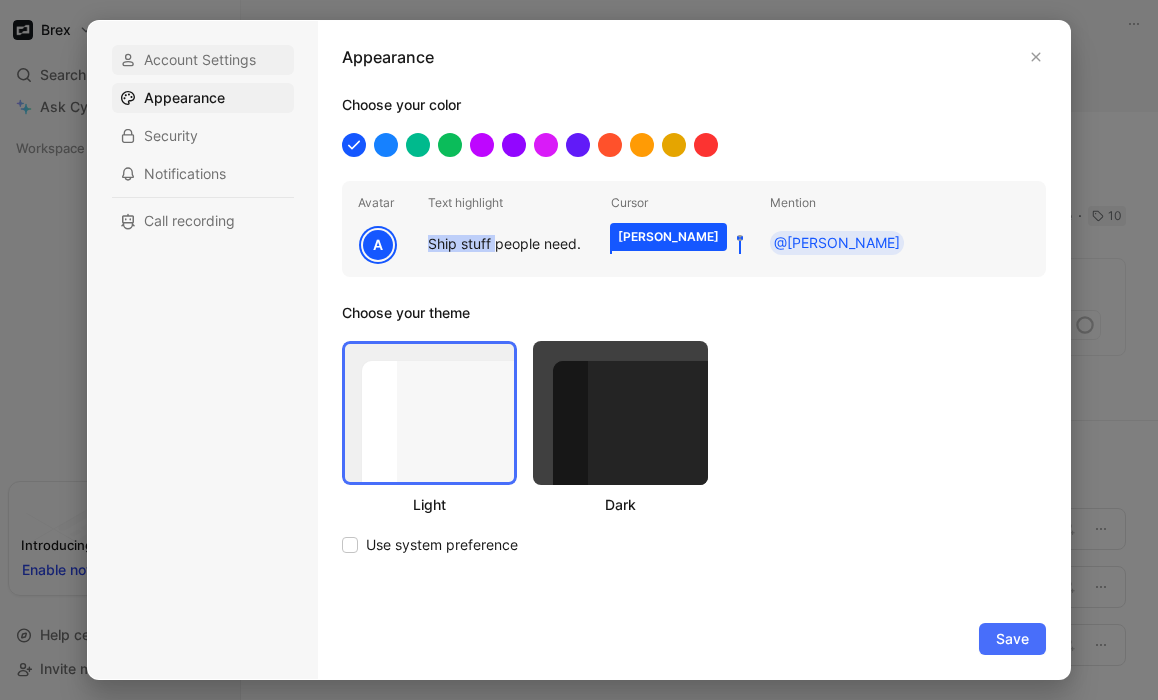 click on "Account Settings" at bounding box center (200, 60) 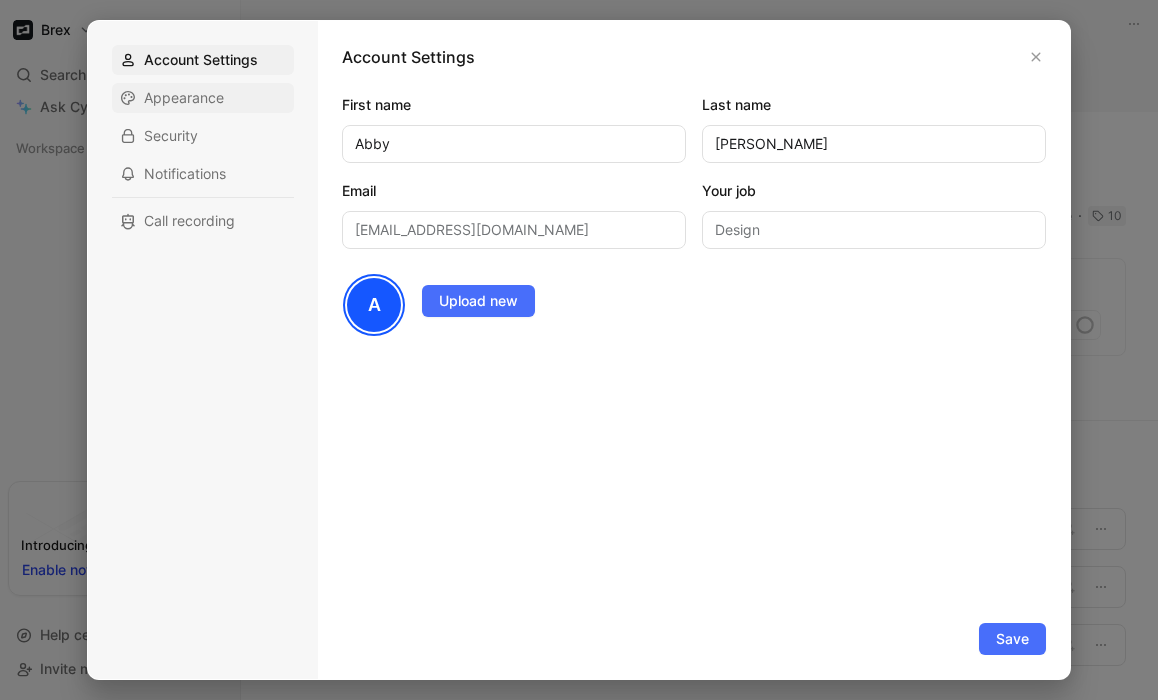 click on "Appearance" at bounding box center [184, 98] 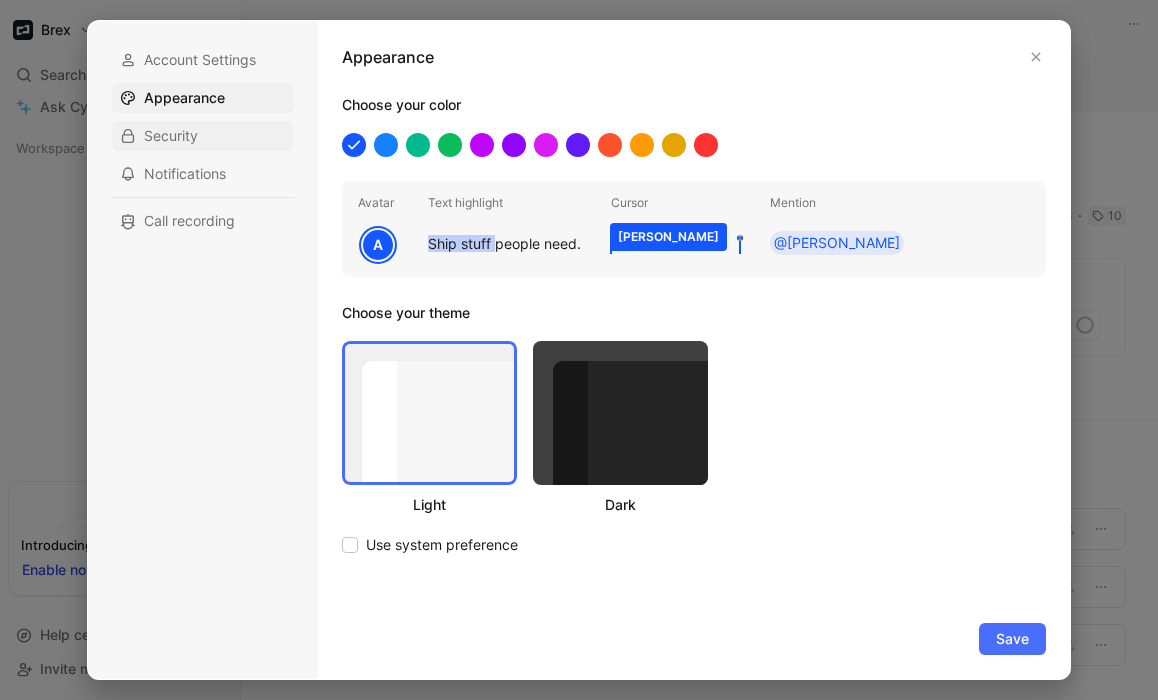 click on "Security" at bounding box center [171, 136] 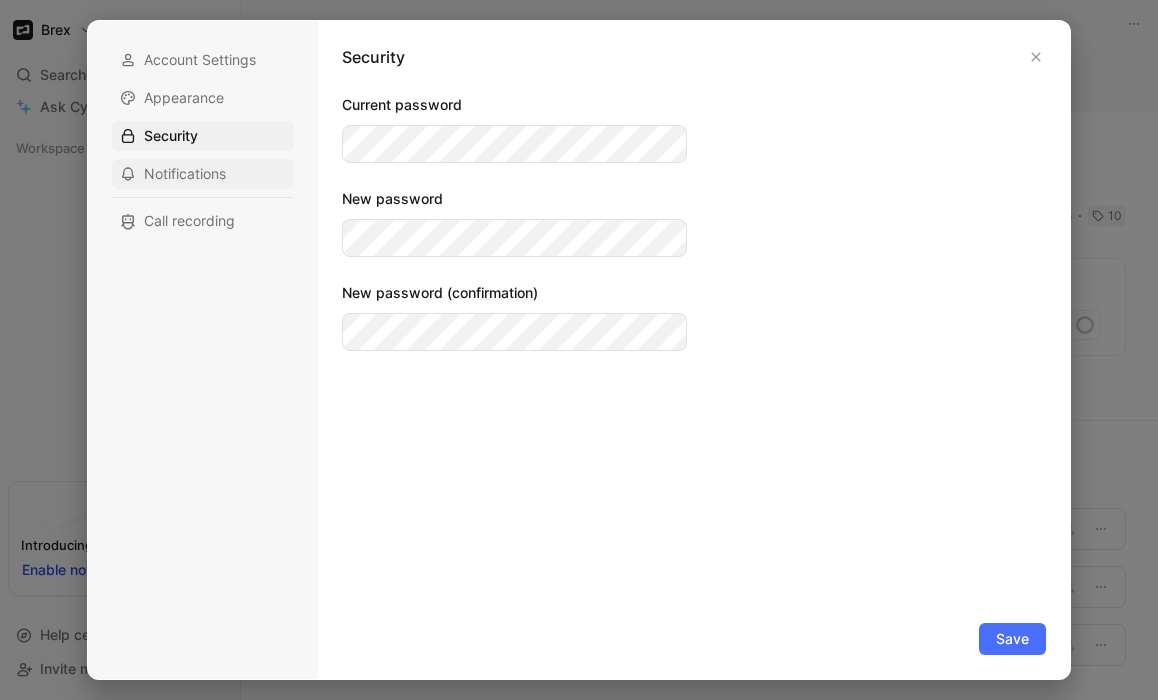click on "Notifications" at bounding box center (185, 174) 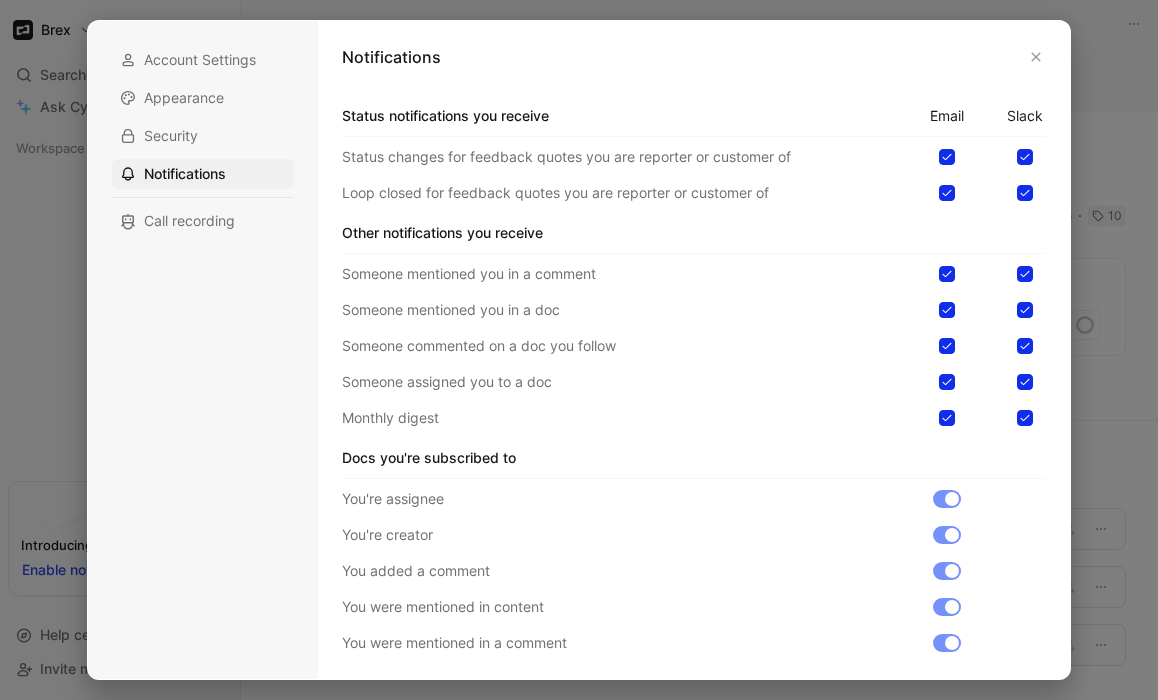 scroll, scrollTop: 0, scrollLeft: 0, axis: both 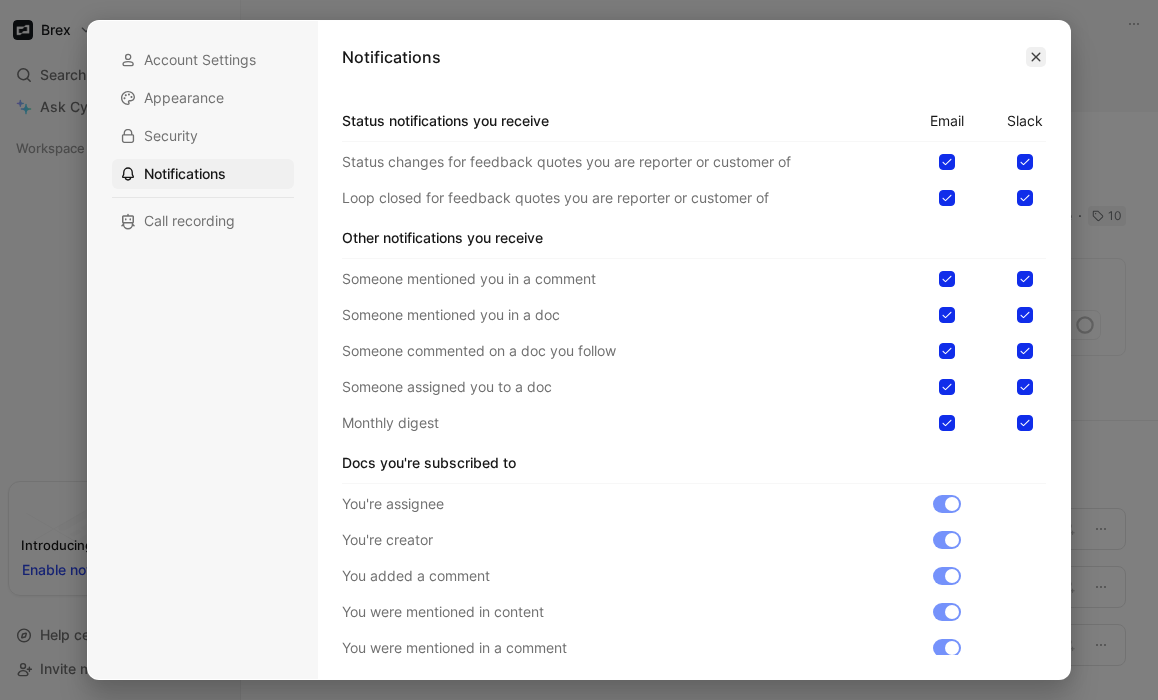 click 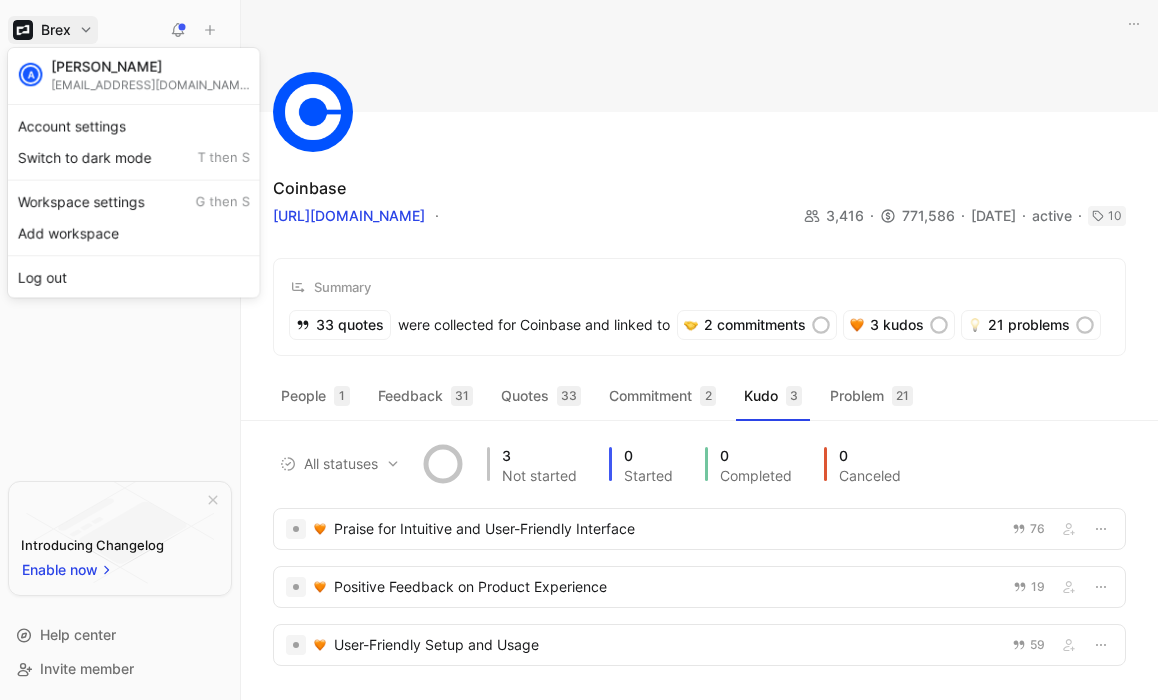 click on "Brex Search ⌘ K Ask Cycle Workspace
To pick up a draggable item, press the space bar.
While dragging, use the arrow keys to move the item.
Press space again to drop the item in its new position, or press escape to cancel.
Introducing Changelog Enable now Help center Invite member Coinbase [URL][DOMAIN_NAME] 3,416 771,586 [DATE] active 10 cuacc_cl3xrtkf500010kocm4udfbcs 4922730.57 Enterprise Top Tier Customer virtual_crypto_currency Enterprise Edition Upmarket 13321658.6 ENT cuacc_cl3xrtkf500010kocm4udfbcs Summary 33 quotes were collected for Coinbase and linked to 2 commitments 3 kudos 21 problems People 1 Feedback 31 Quotes 33 Commitment 2 Kudo 3 Problem 21 All statuses 3 Not started 0 Started 0 Completed 0 Canceled Praise for Intuitive and User-Friendly Interface 76 Positive Feedback on Product Experience 19 User-Friendly Setup and Usage 59 A [PERSON_NAME] [EMAIL_ADDRESS][DOMAIN_NAME] Account settings Switch to dark mode T then S Workspace settings G then S Add workspace Log out" at bounding box center [579, 350] 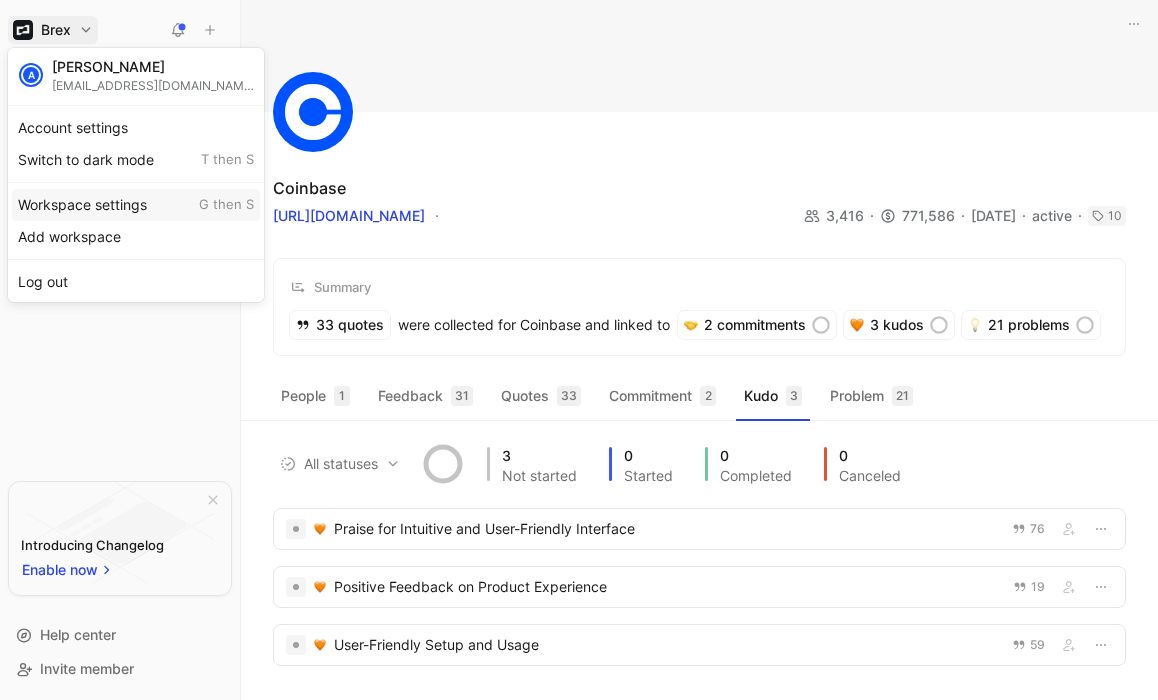 click on "Workspace settings G then S" at bounding box center (136, 205) 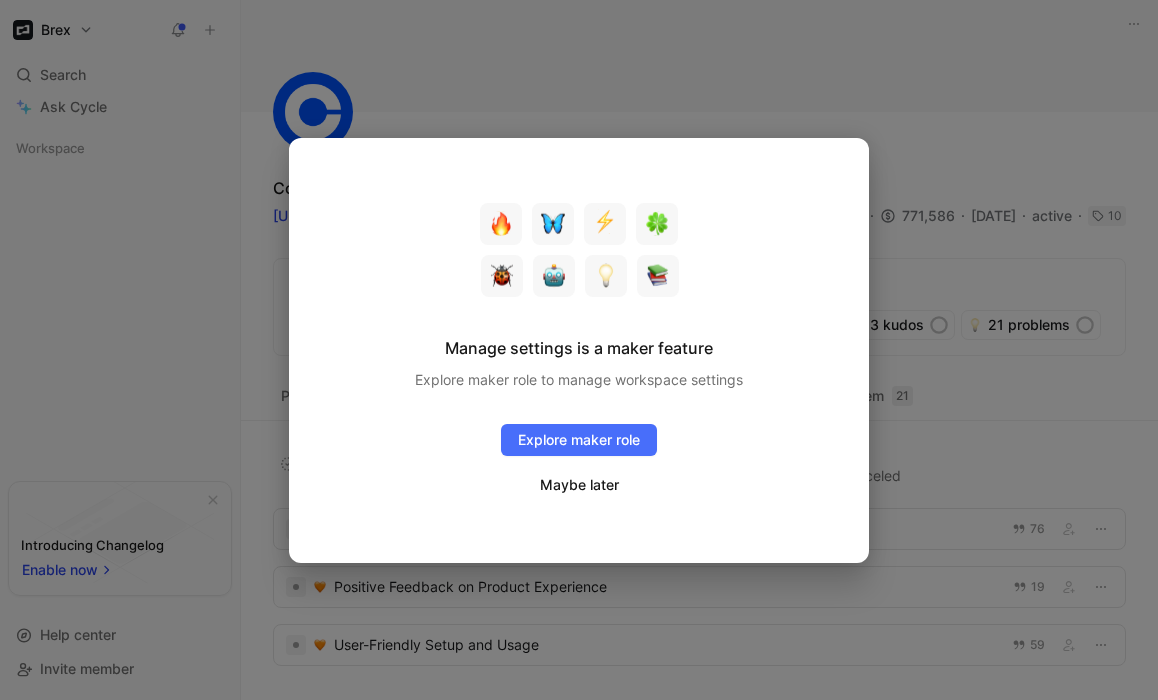 click on "Maybe later" at bounding box center [579, 485] 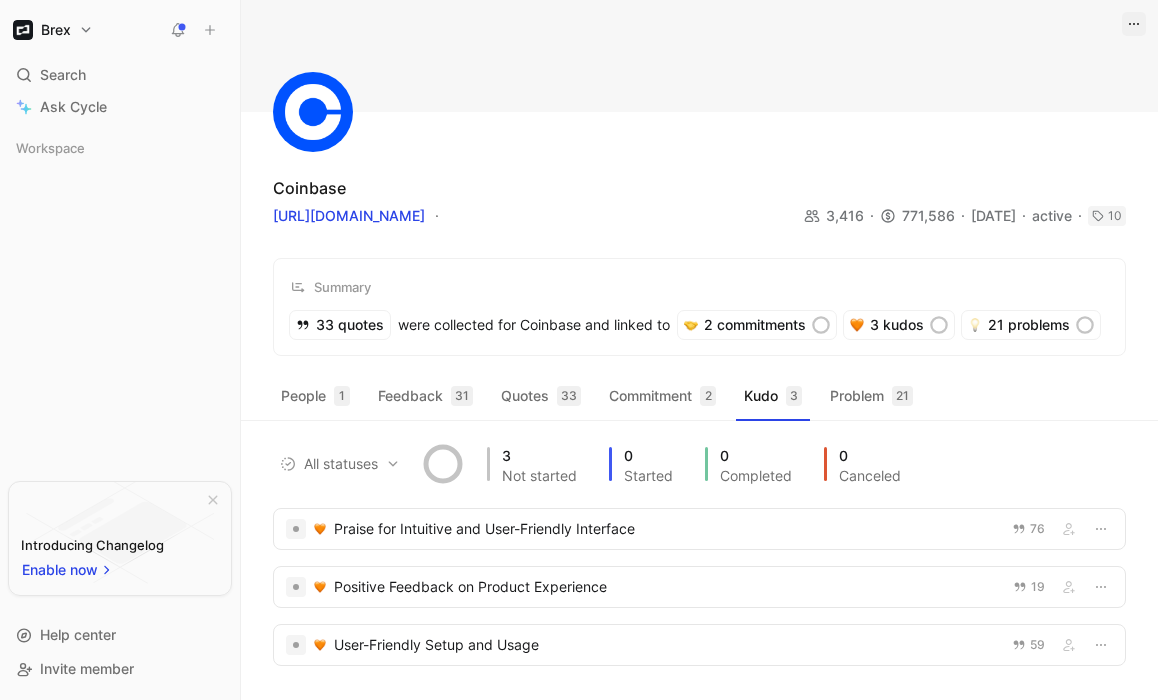 click 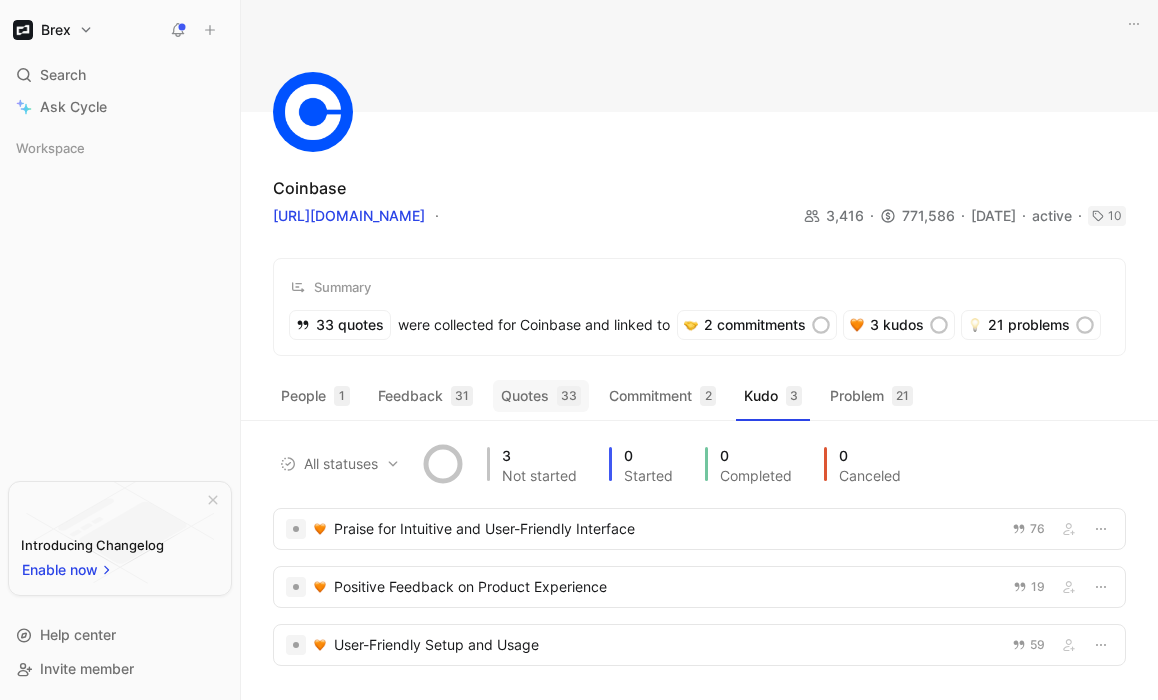 click on "Quotes 33" at bounding box center [541, 396] 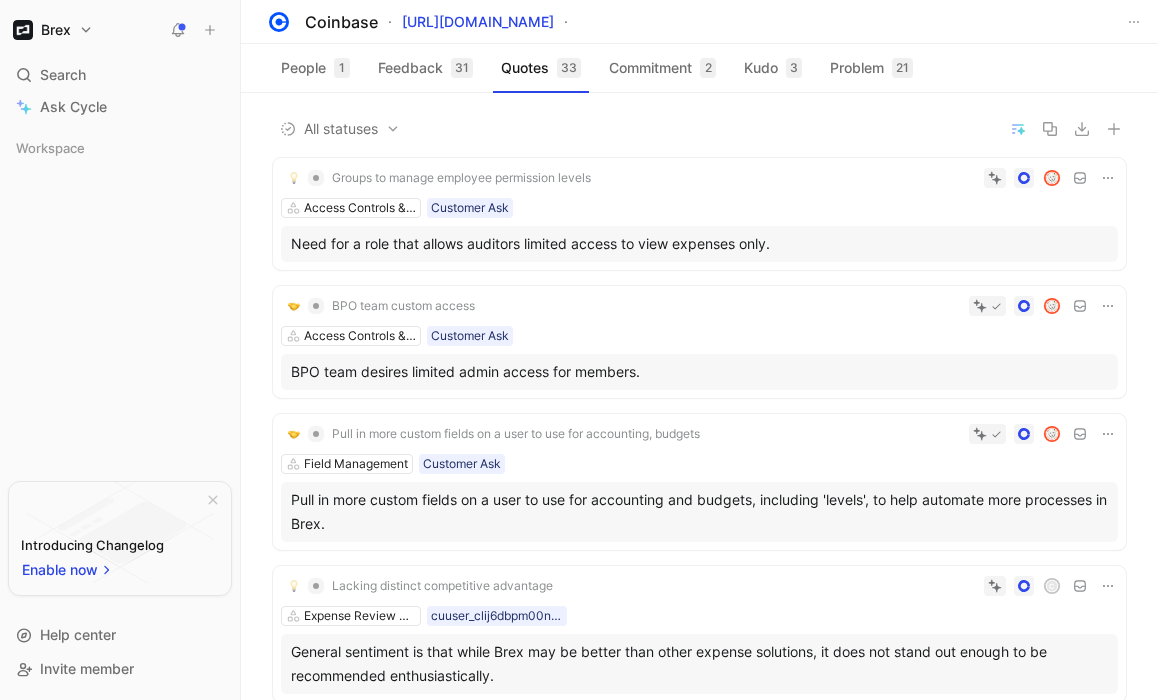 click on "Groups to manage employee permission levels Access Controls & Permissions Customer Ask Need for a role that allows auditors limited access to view expenses only." at bounding box center [699, 214] 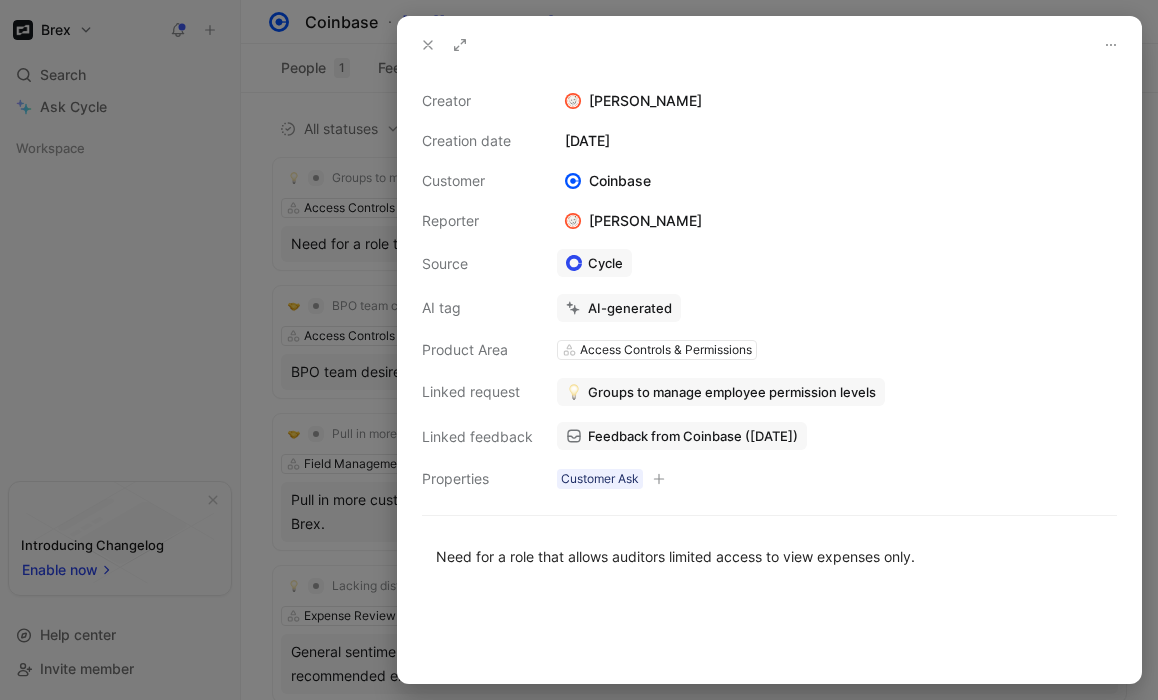 click 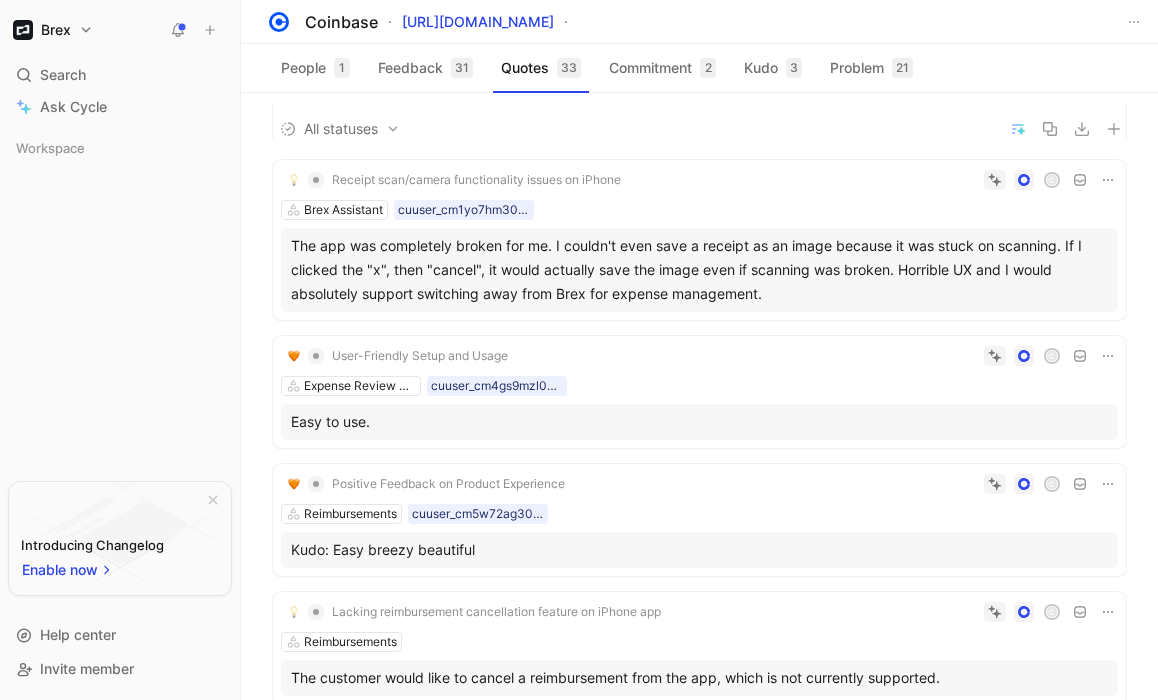 scroll, scrollTop: 1123, scrollLeft: 0, axis: vertical 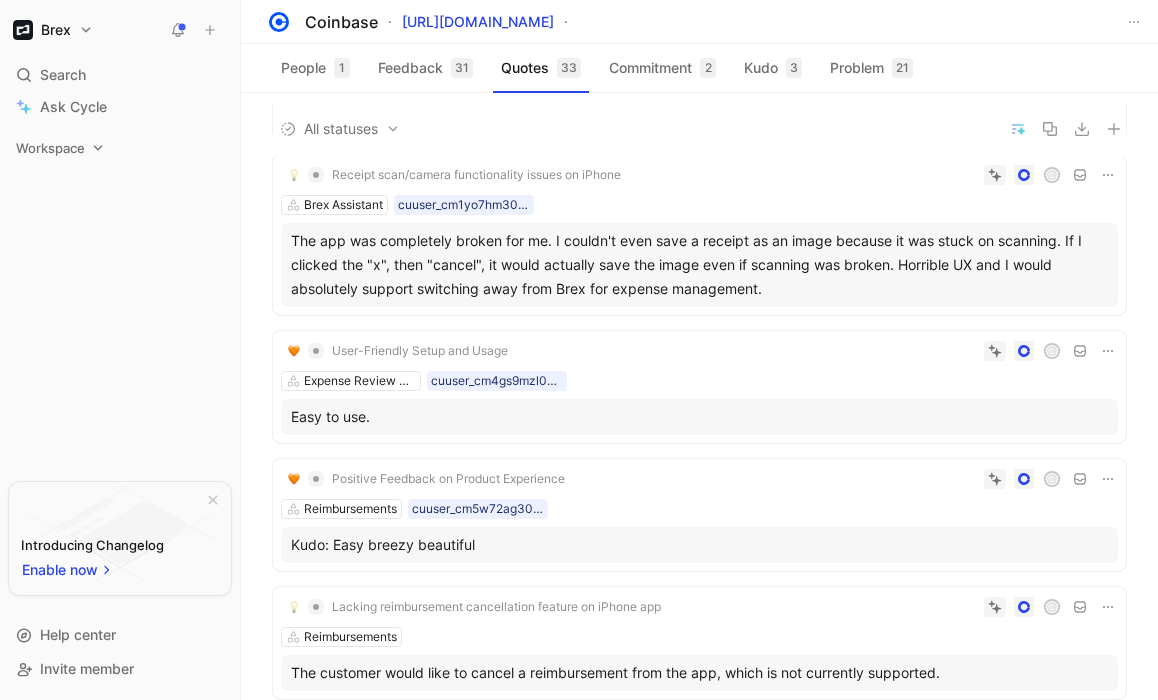 click on "Workspace" at bounding box center [50, 148] 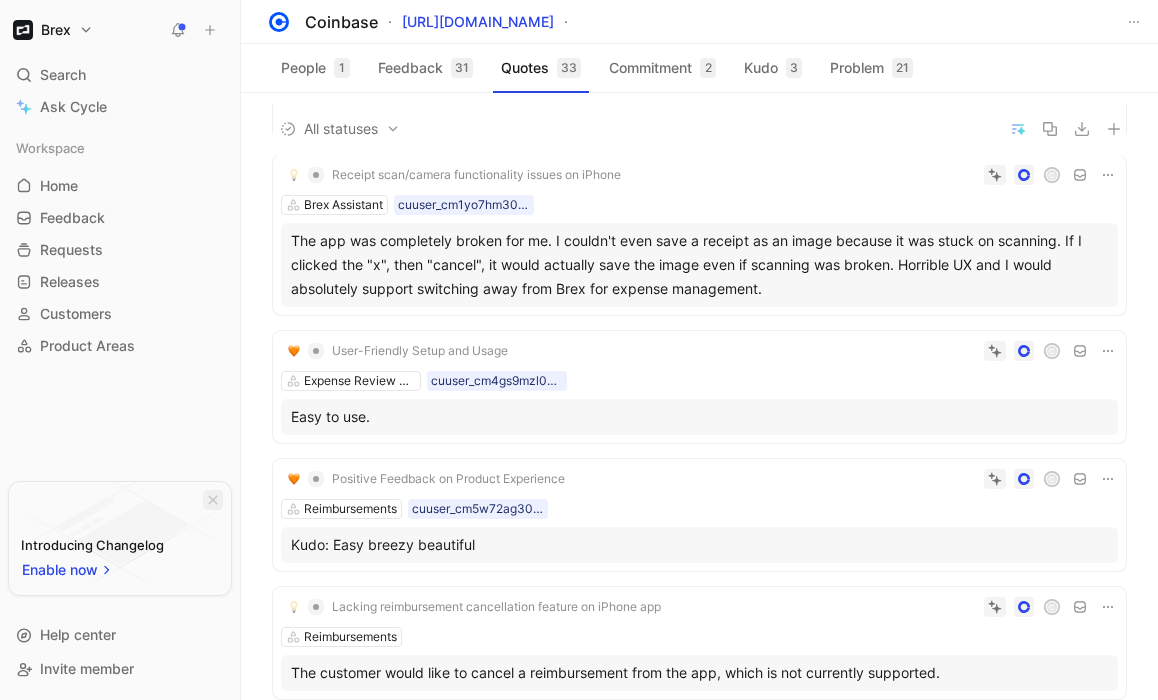 click 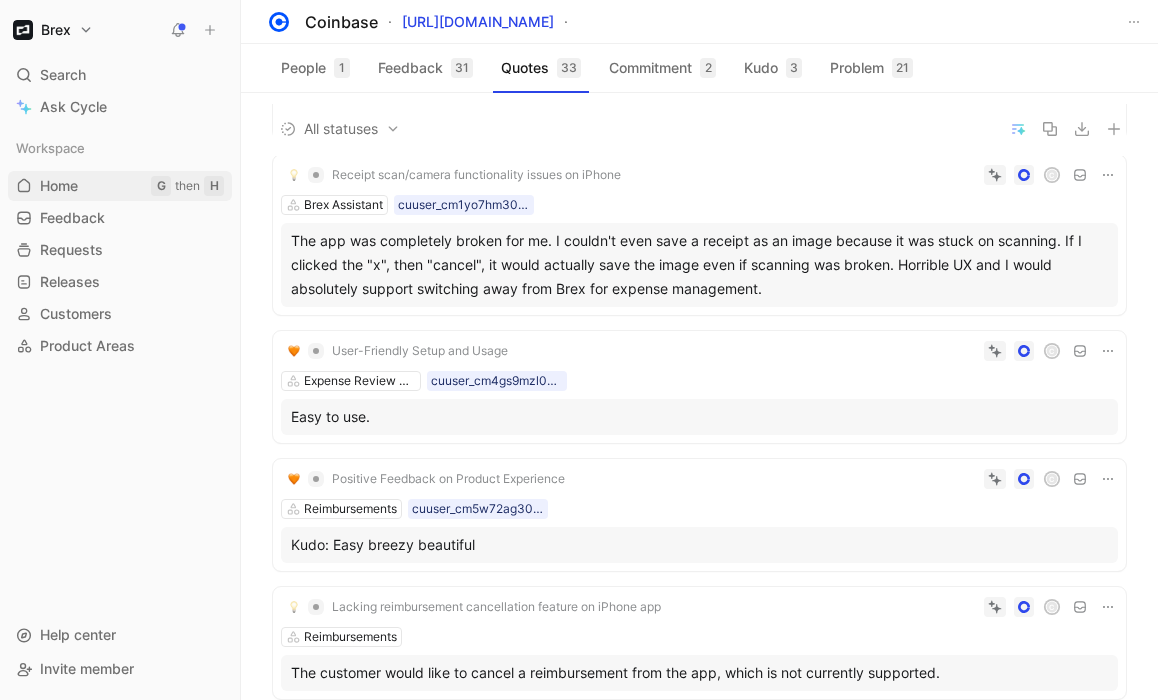 click on "Home" at bounding box center [59, 186] 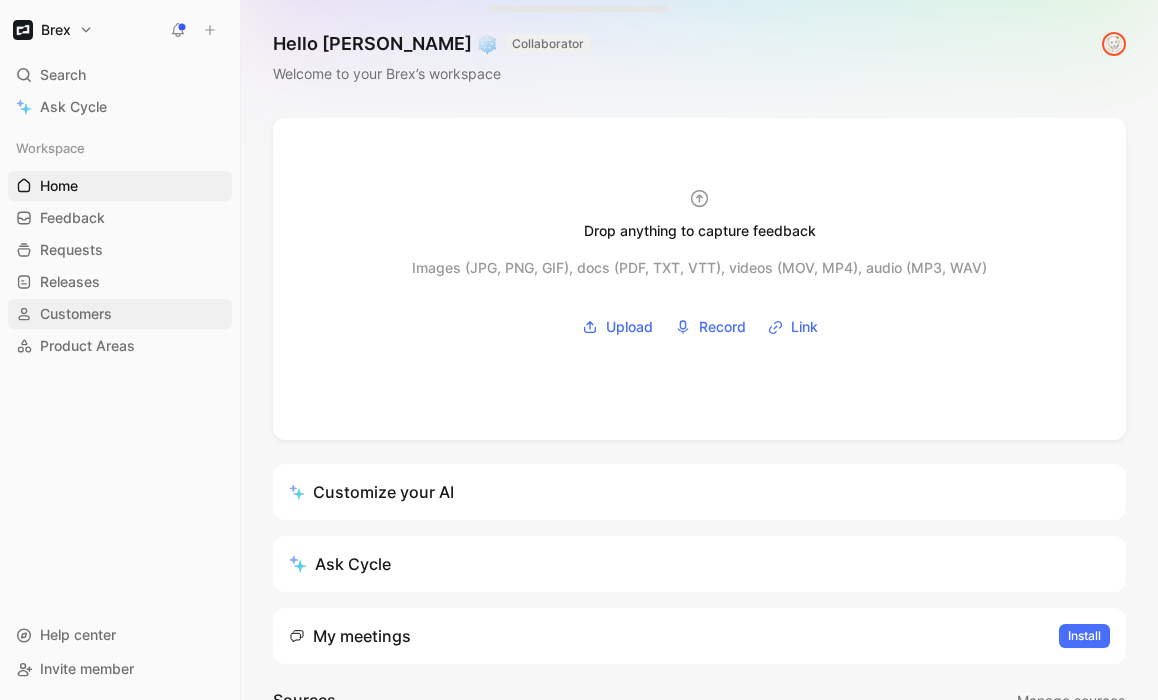 click on "Customers" at bounding box center (76, 314) 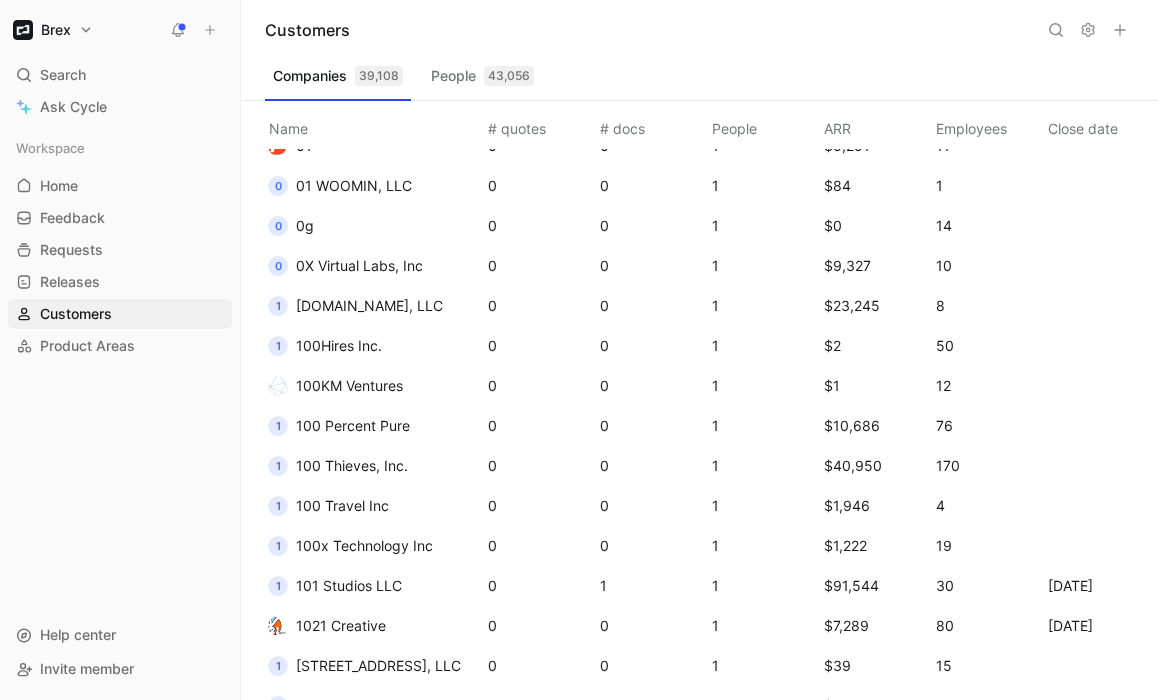 scroll, scrollTop: 369, scrollLeft: 0, axis: vertical 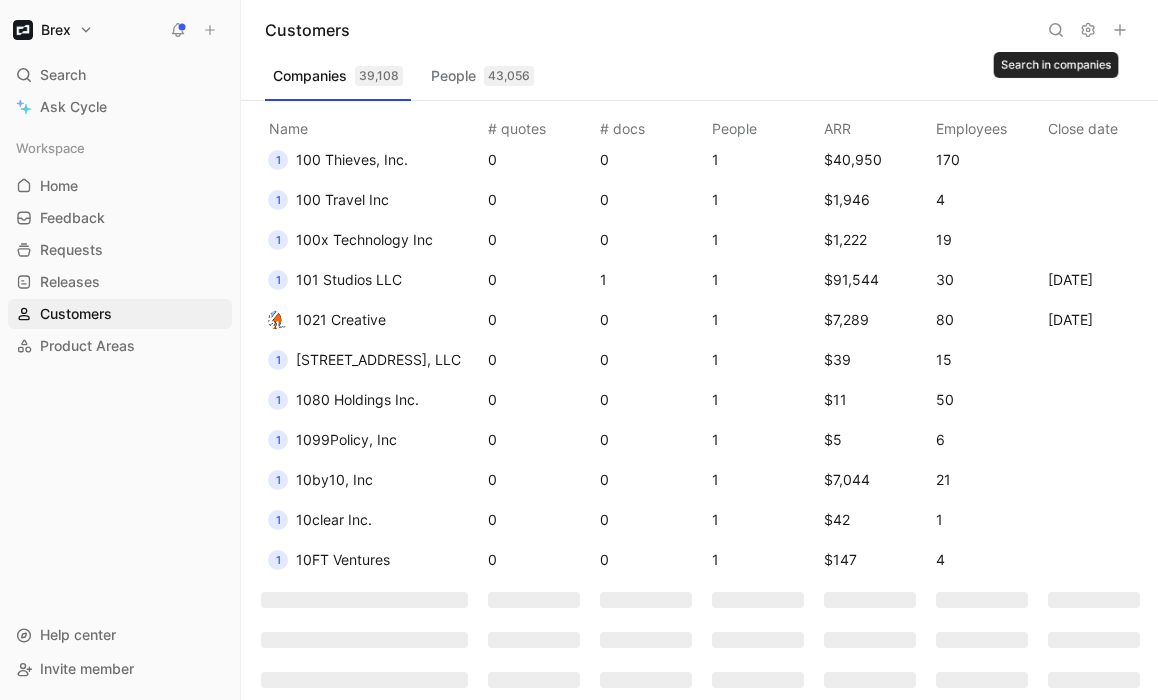 click 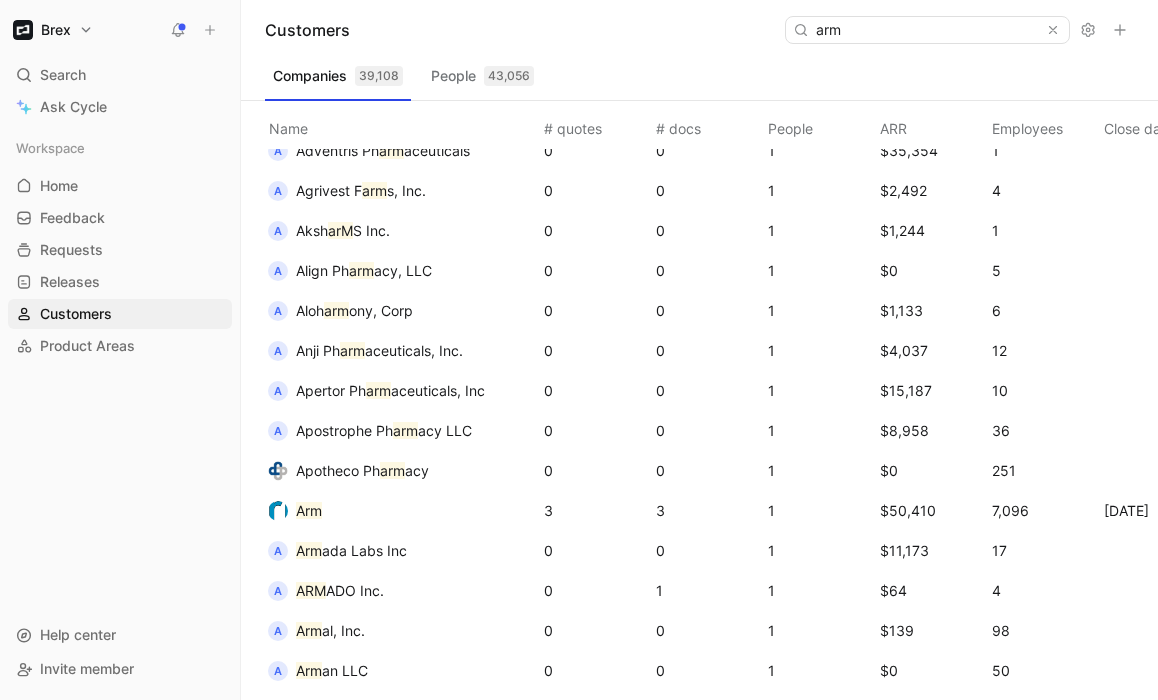 scroll, scrollTop: 278, scrollLeft: 0, axis: vertical 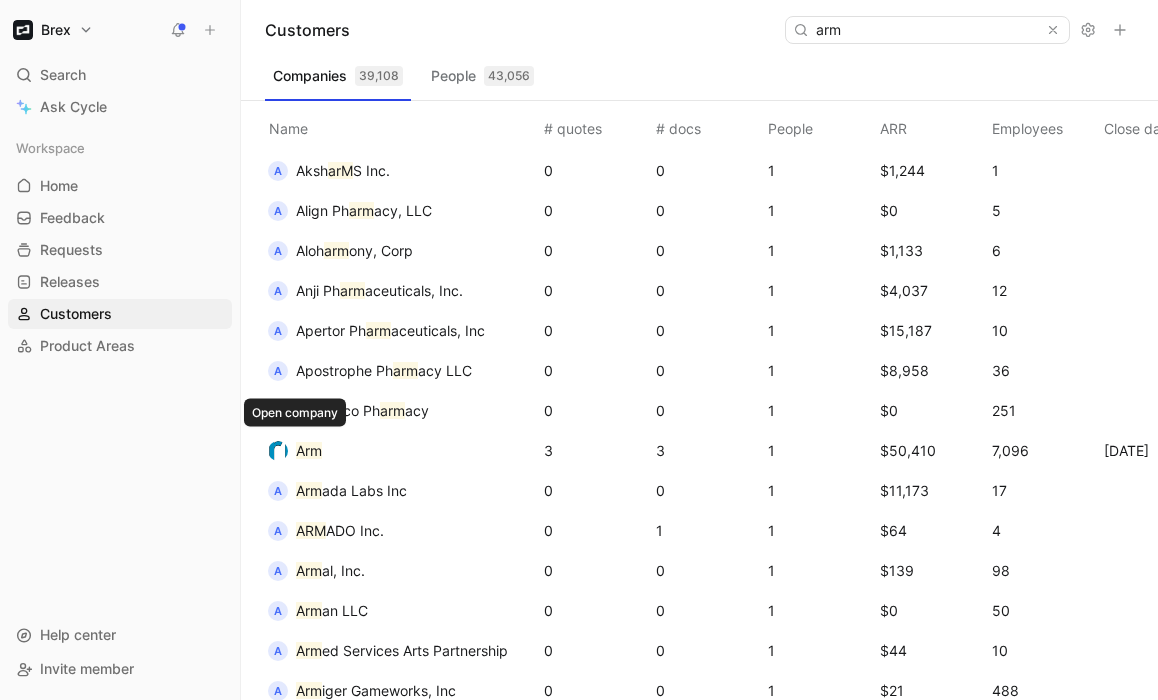 type on "arm" 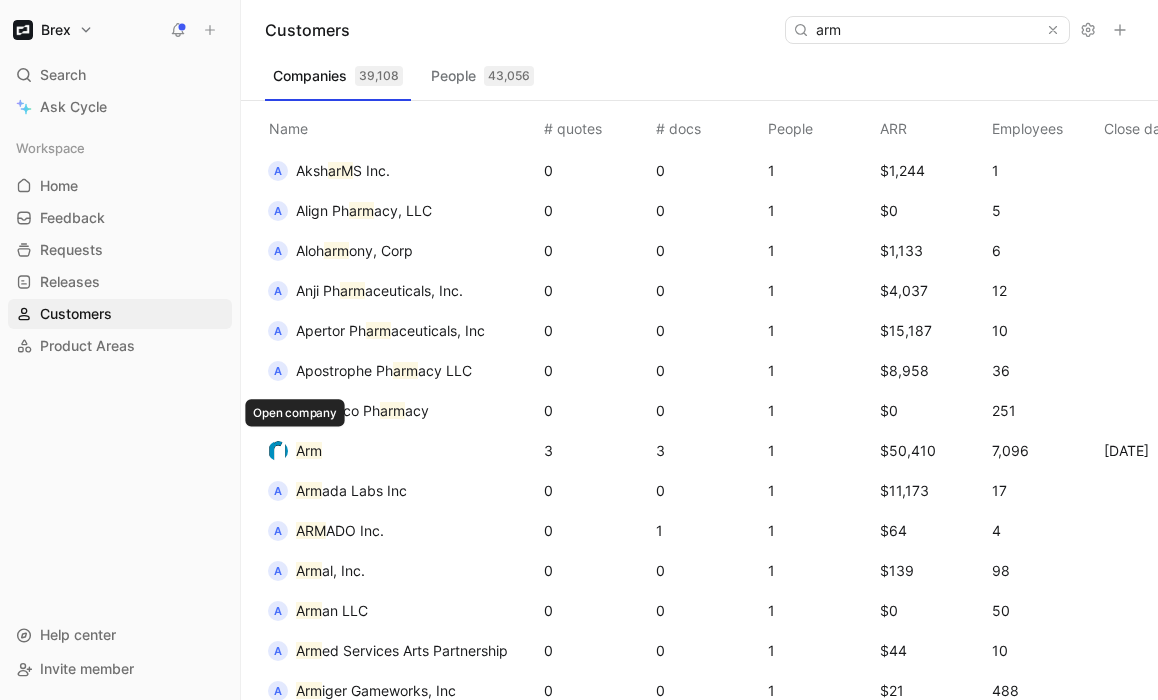 click on "Arm" at bounding box center (309, 450) 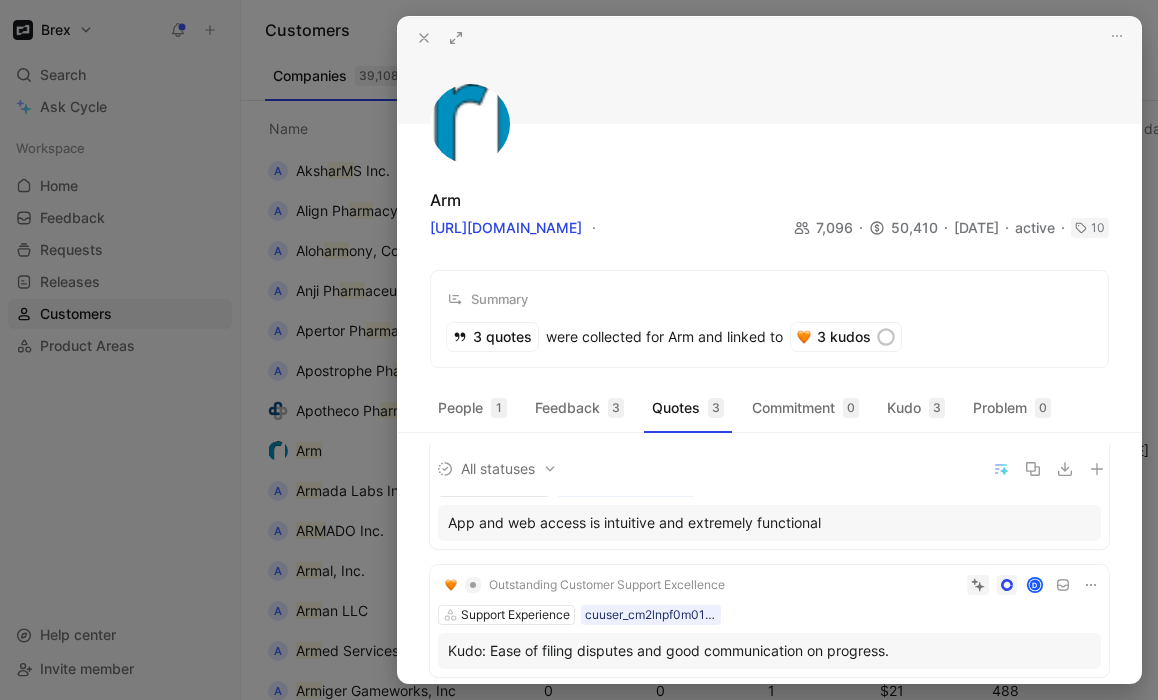 scroll, scrollTop: 0, scrollLeft: 0, axis: both 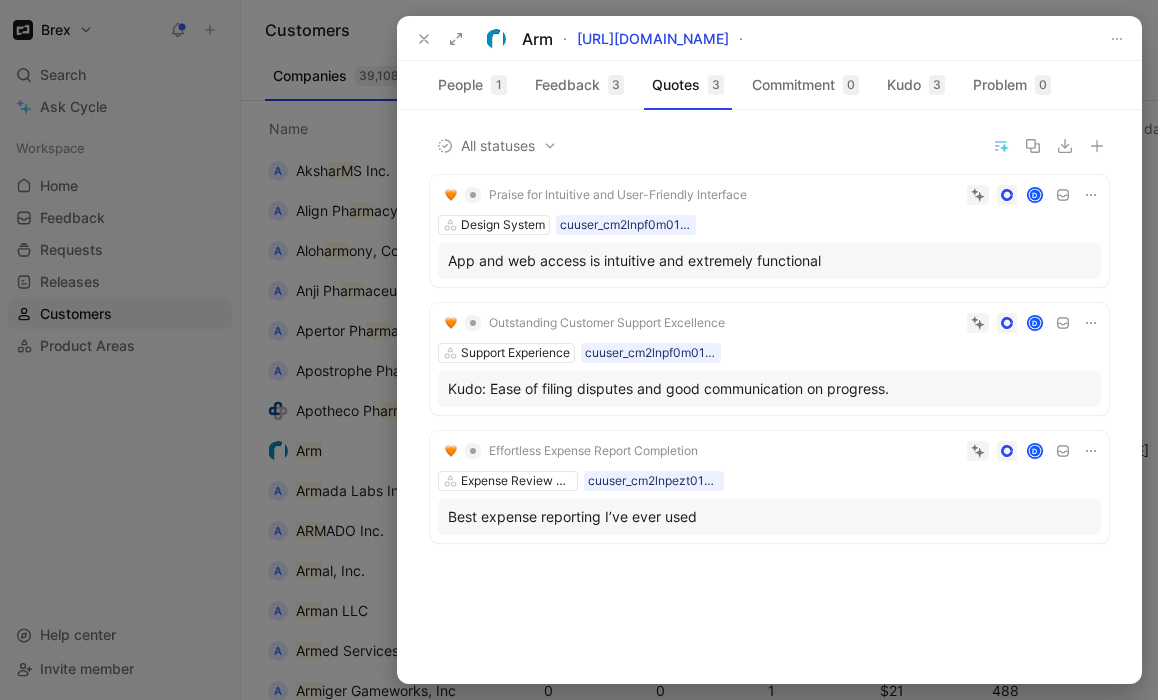 click 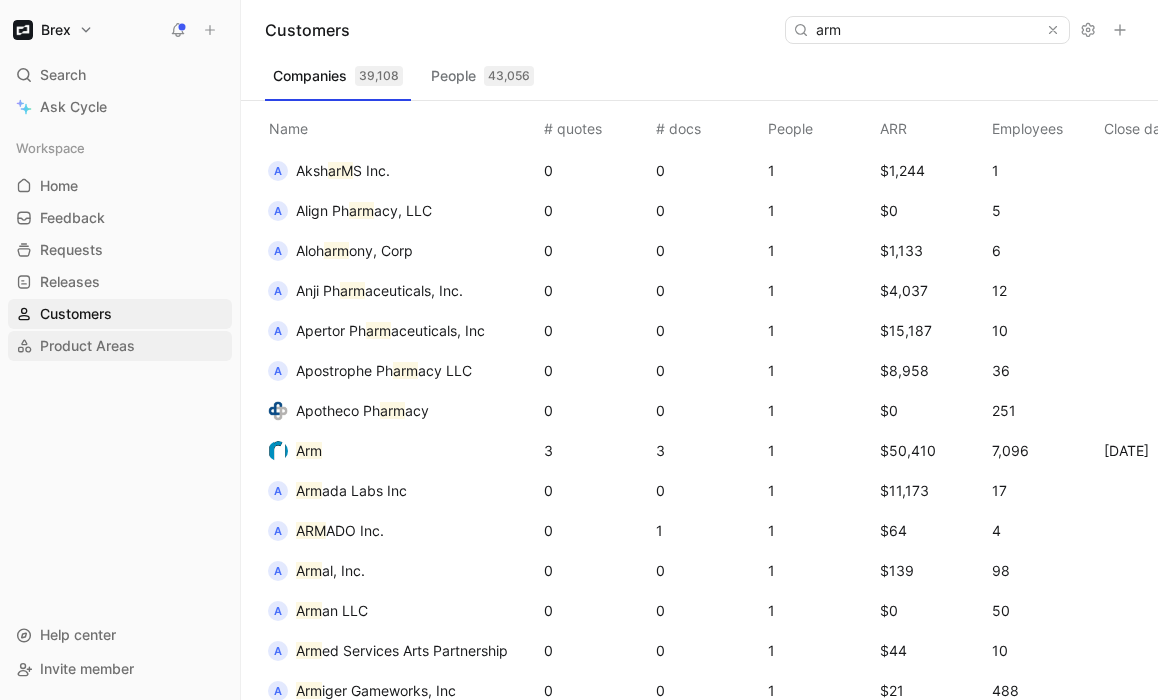 click on "Product Areas" at bounding box center (87, 346) 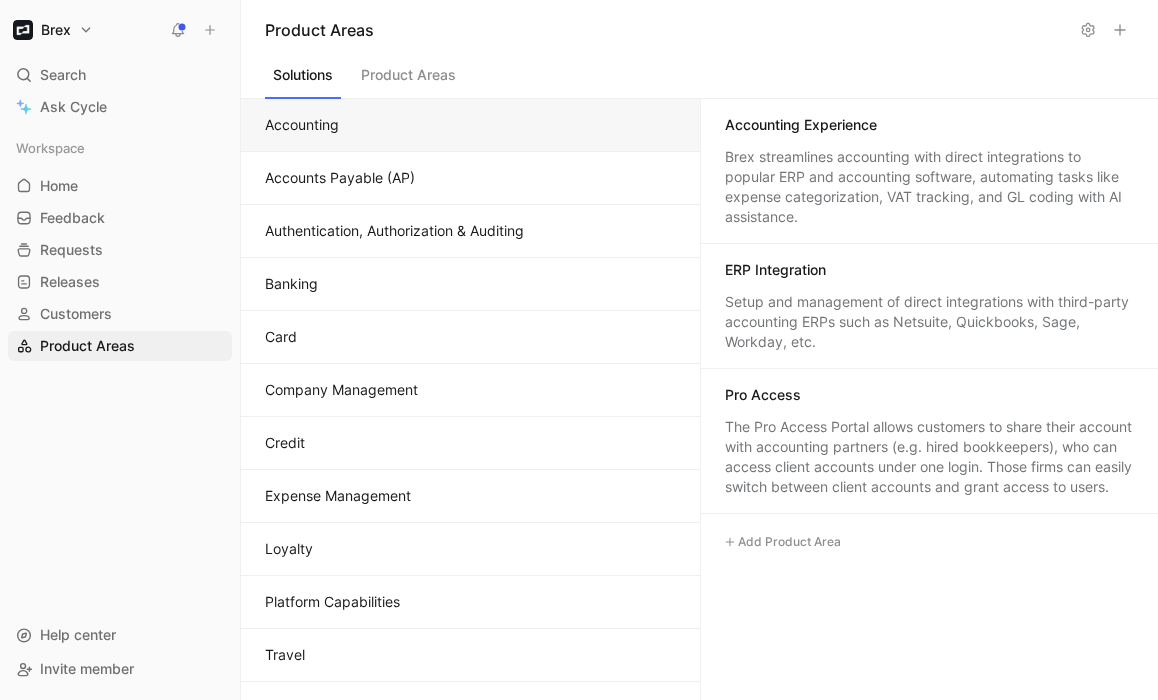click on "Accounting" at bounding box center [470, 125] 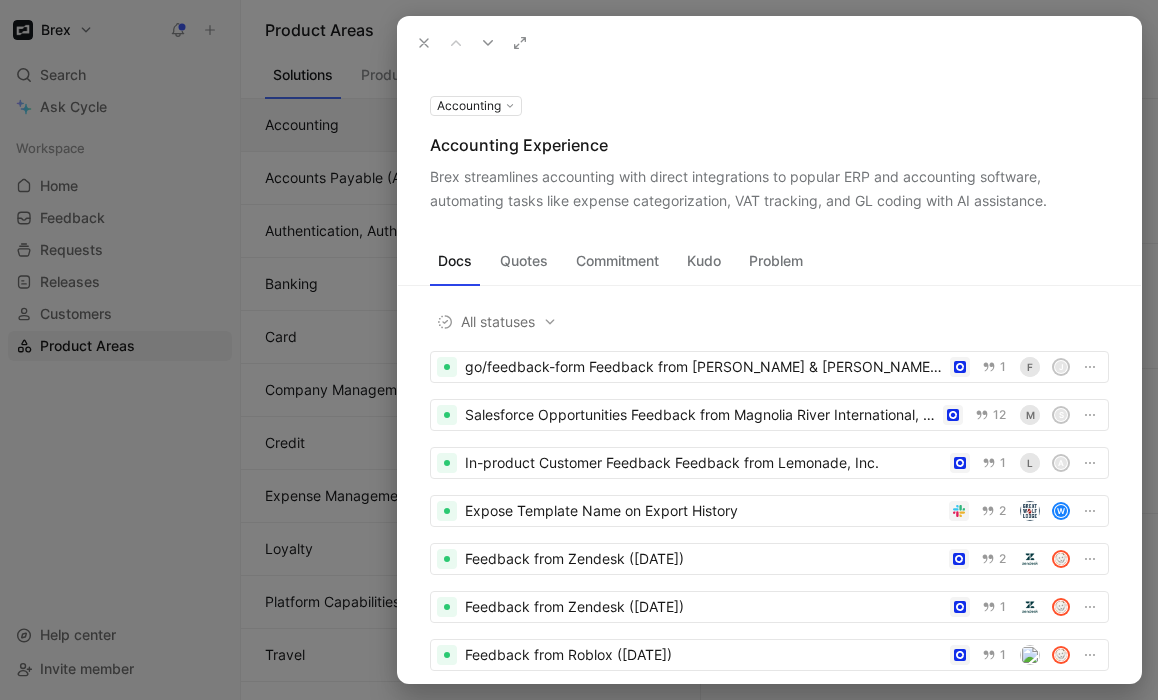 click on "Accounting" at bounding box center [476, 106] 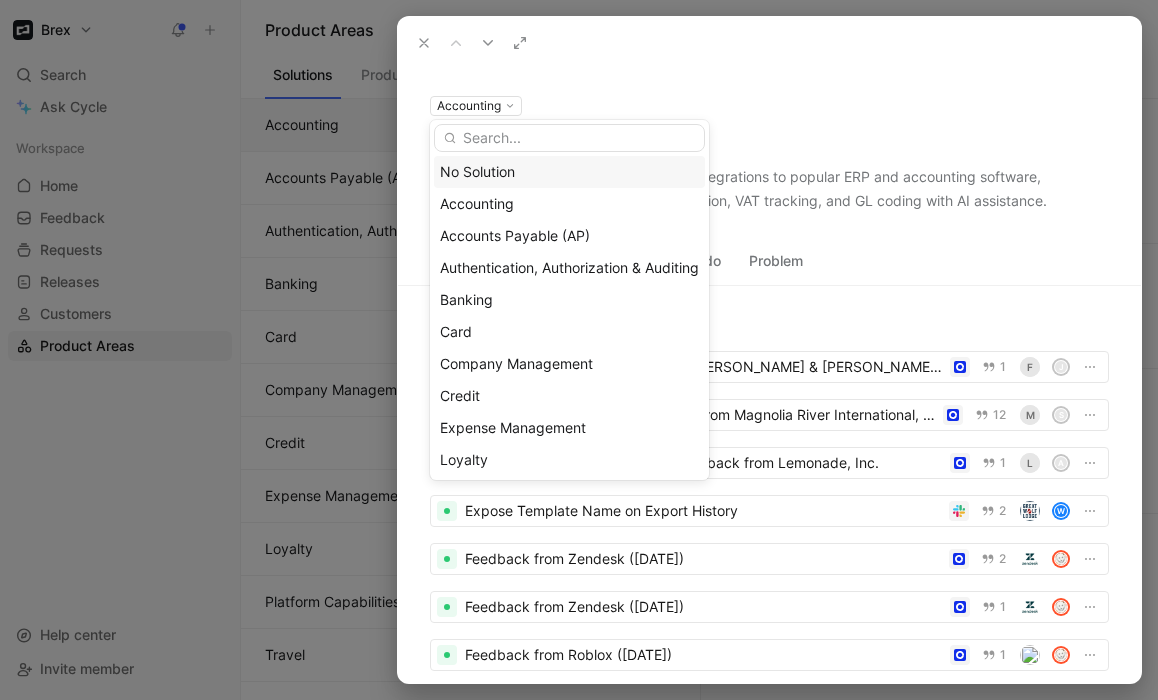 click on "Accounting No Solution Accounting Accounts Payable (AP) Authentication, Authorization & Auditing Banking Card Company Management Credit Expense Management Loyalty Platform Capabilities Travel Accounting Experience Brex streamlines accounting with direct integrations to popular ERP and accounting software, automating tasks like expense categorization, VAT tracking, and GL coding with AI assistance. Docs Quotes Commitment Kudo Problem All statuses go/feedback-form Feedback from [PERSON_NAME] & [PERSON_NAME], Inc. 1 F J Salesforce Opportunities Feedback from Magnolia River International, Inc. 12 M S In-product Customer Feedback Feedback from Lemonade, Inc. 1 L A Expose Template Name on Export History 2 W Feedback from Zendesk ([DATE]) 2 Feedback from Zendesk ([DATE]) 1 Feedback from Roblox ([DATE]) 1 Feedback from Reputation ([DATE]) 3 R Feedback from DoorDash ([DATE]) 1 Feedback from Coinbase ([DATE]) 2 Feedback from [PERSON_NAME] in Slack - [DATE] 1 1 B interview-with-[GEOGRAPHIC_DATA]-2025-07-03 12 D R" at bounding box center (769, 376) 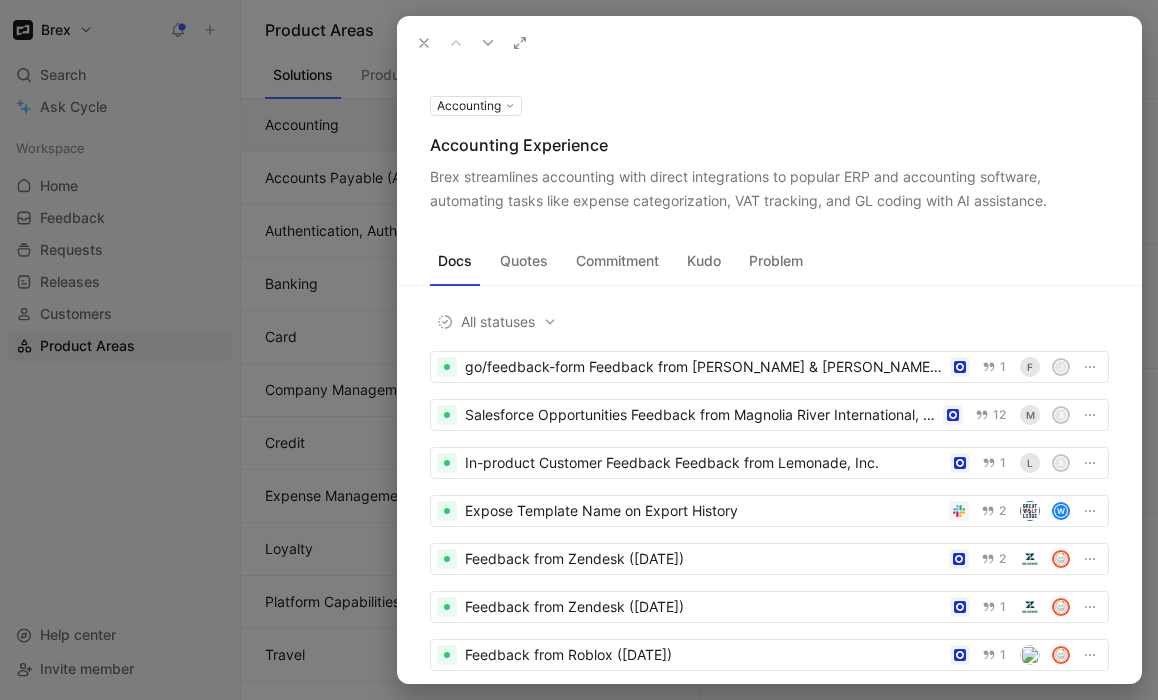 click 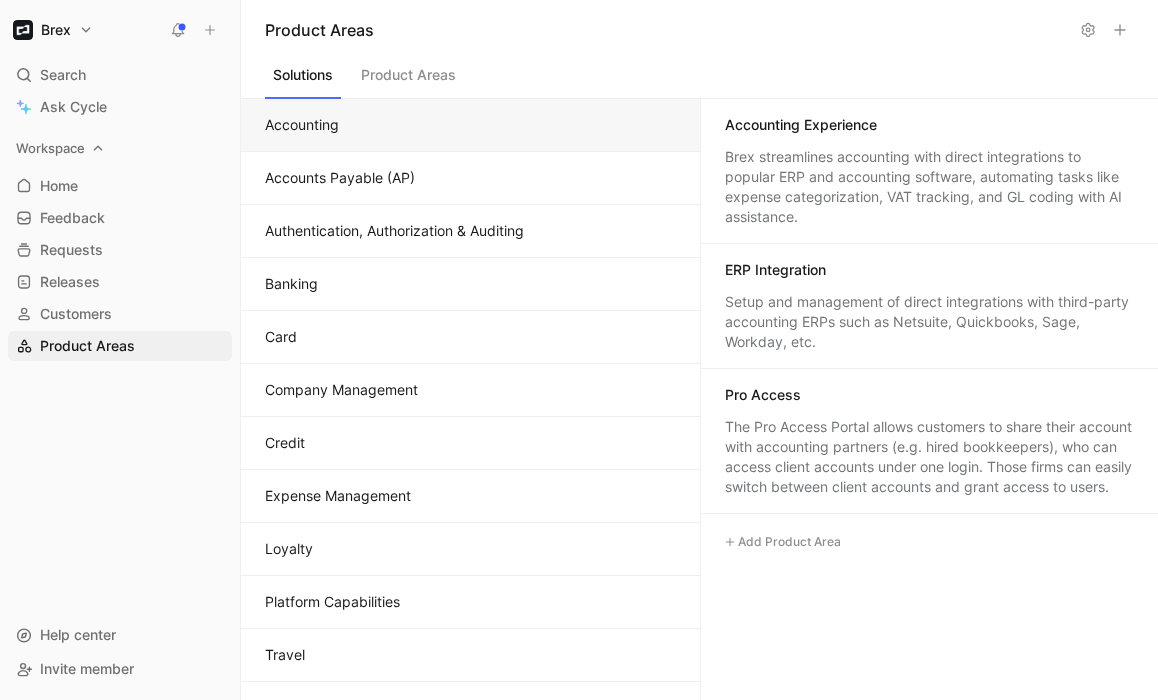 click 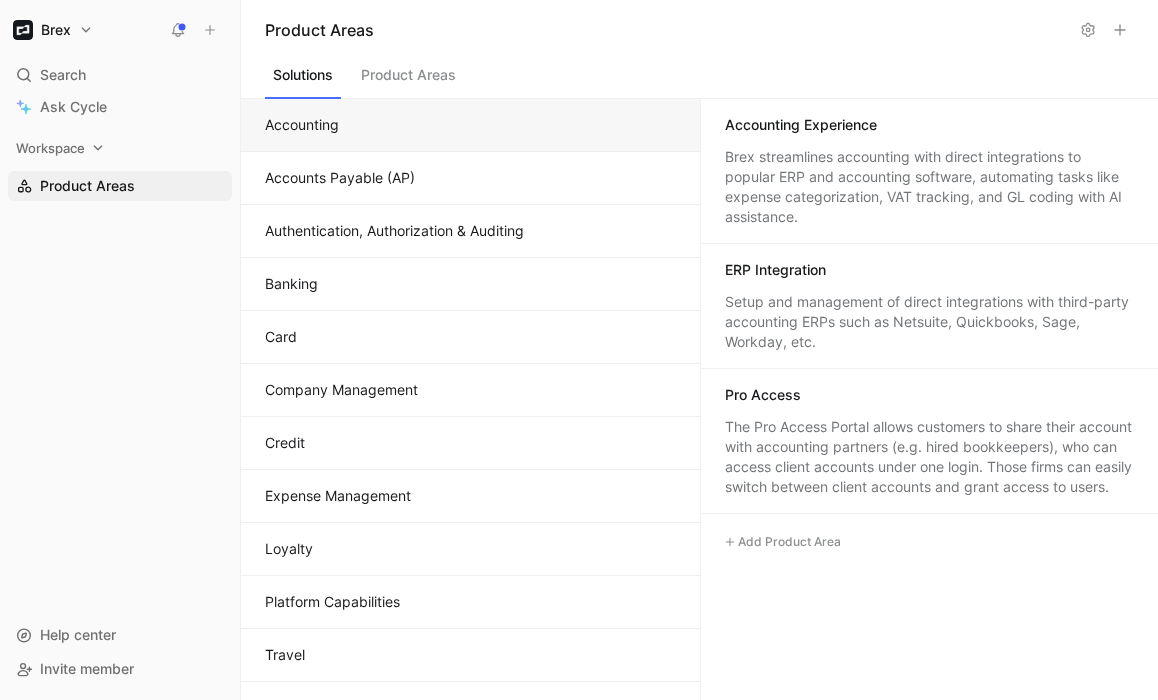 click 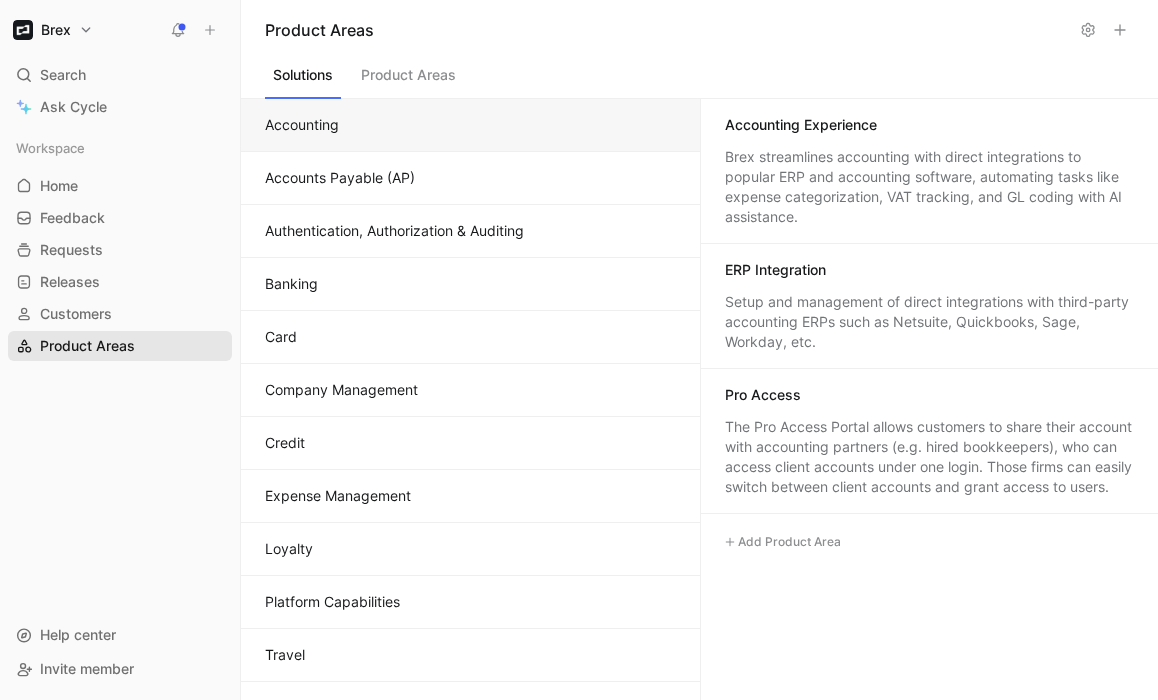 click on "Product Areas" at bounding box center (120, 346) 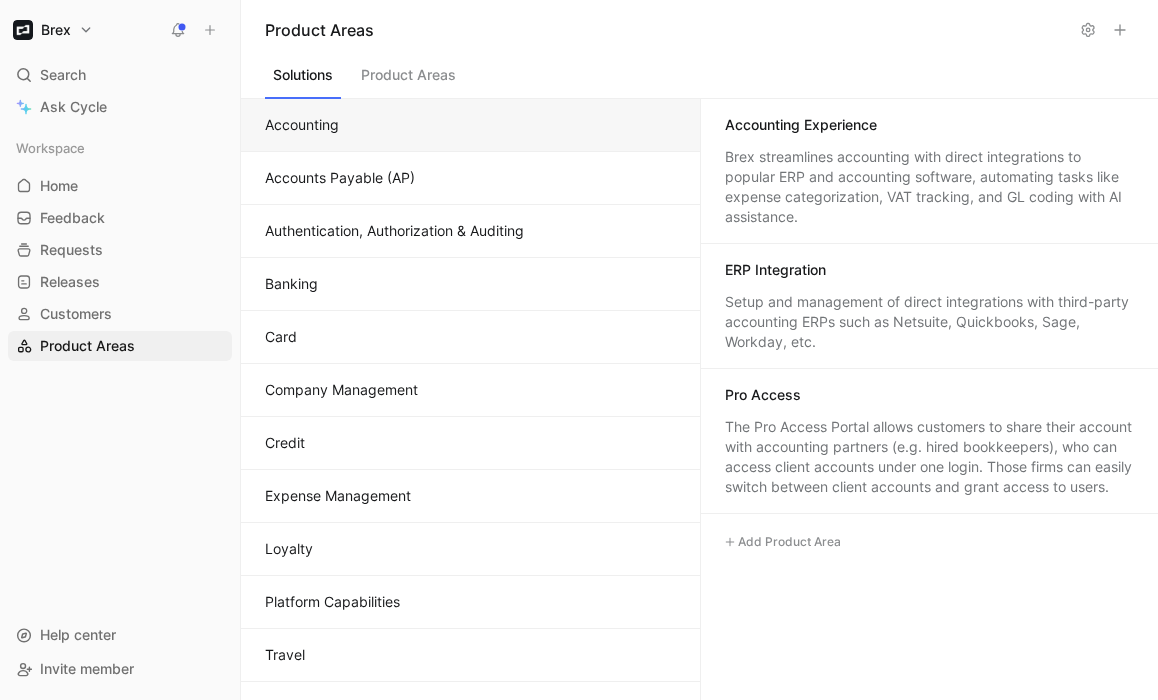 scroll, scrollTop: 195, scrollLeft: 0, axis: vertical 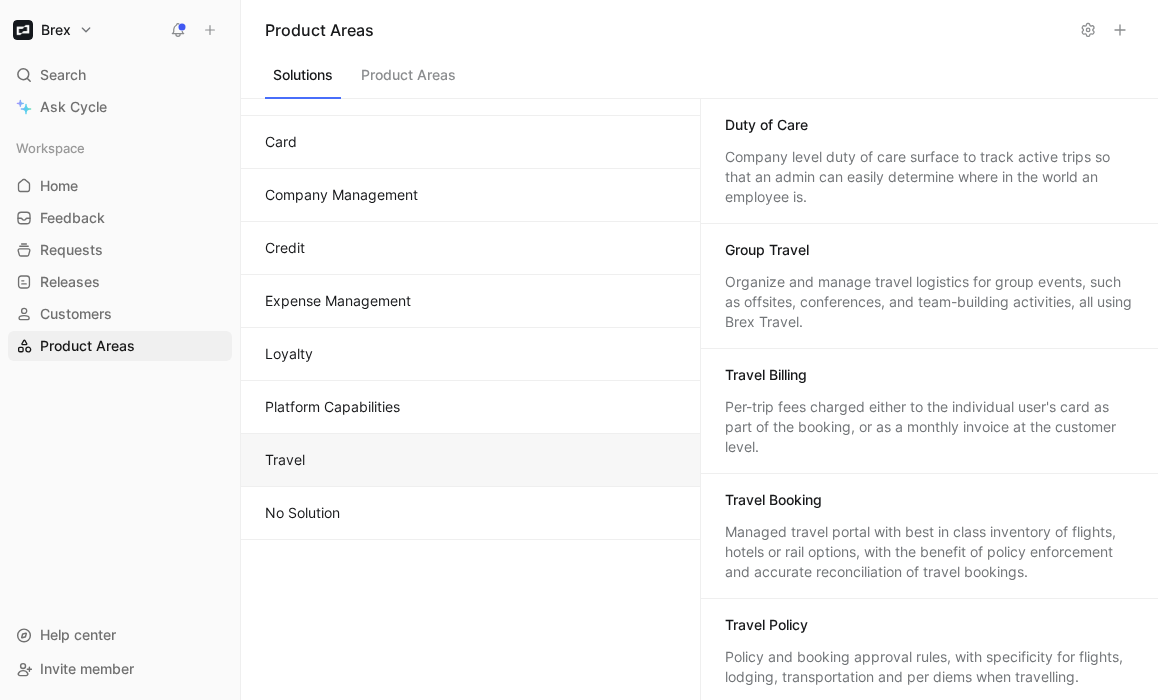 click on "Travel" at bounding box center [470, 460] 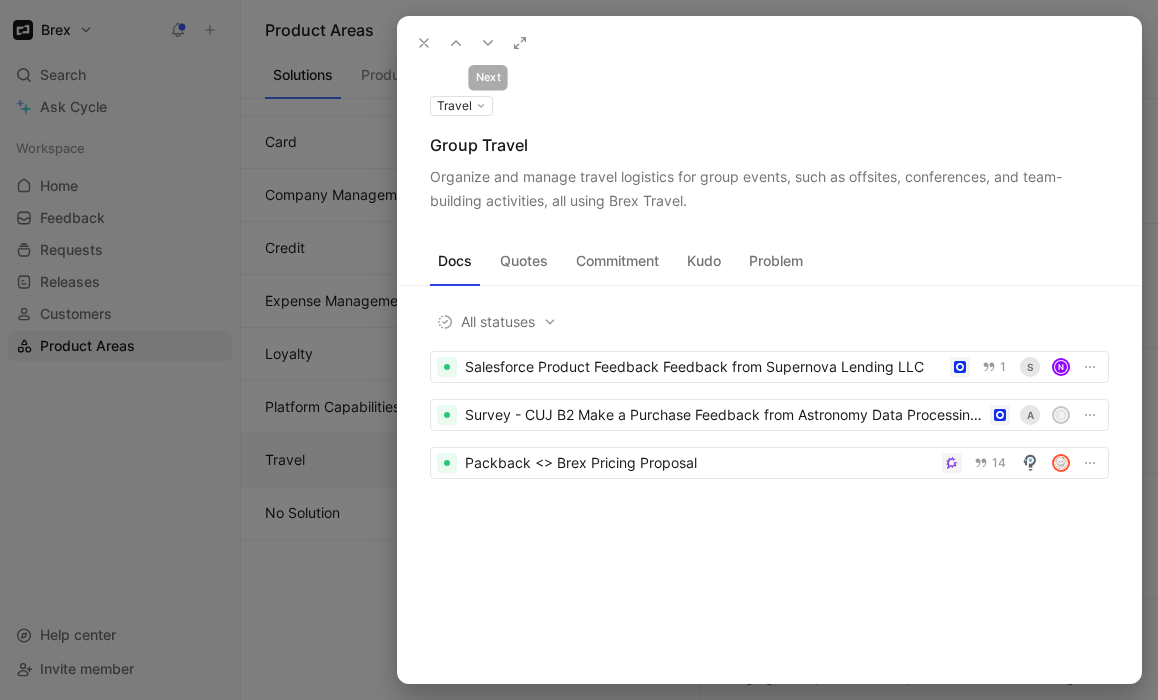 click at bounding box center [520, 43] 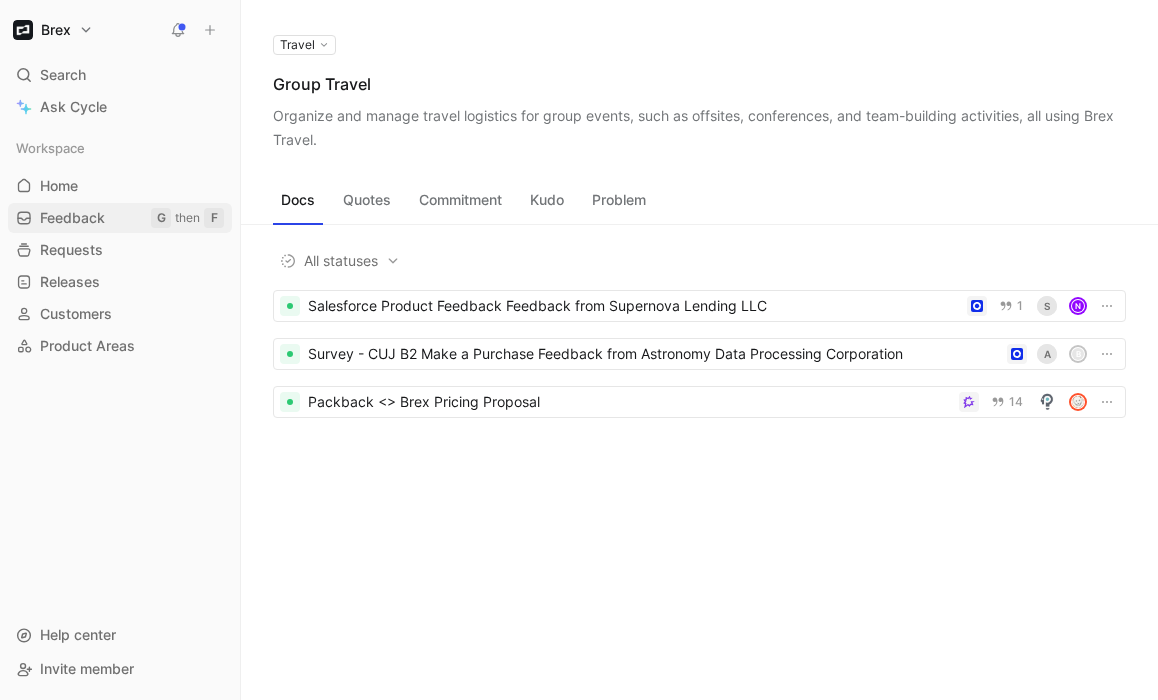 click on "Feedback" at bounding box center [72, 218] 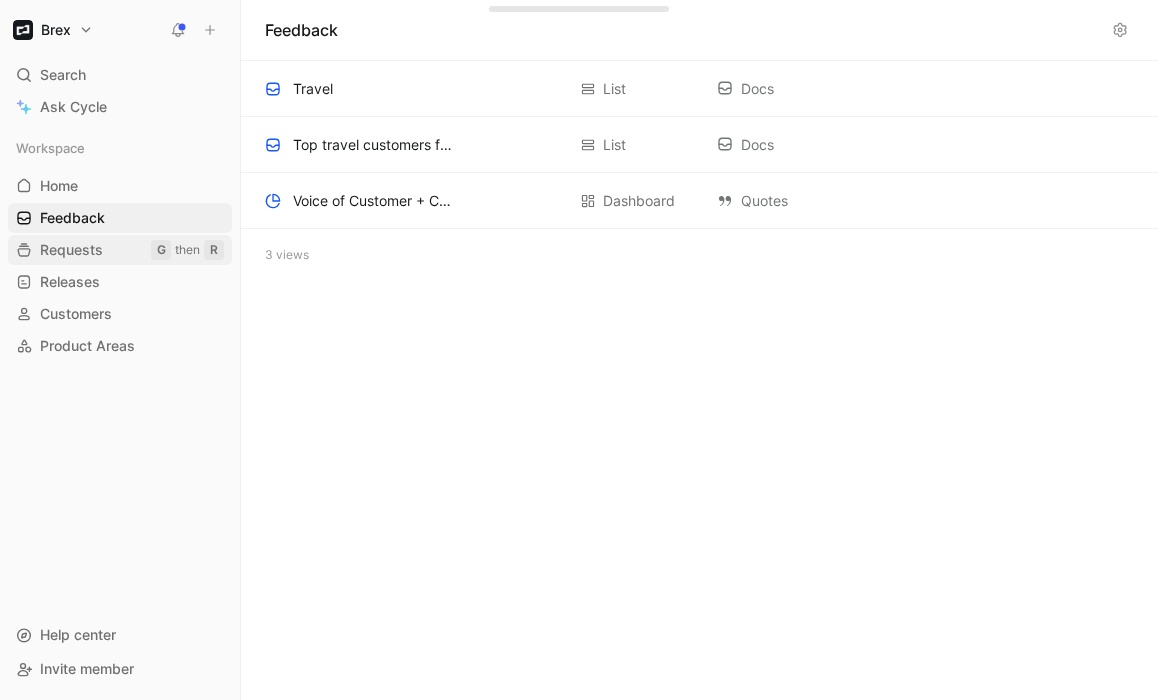 click on "Requests" at bounding box center [71, 250] 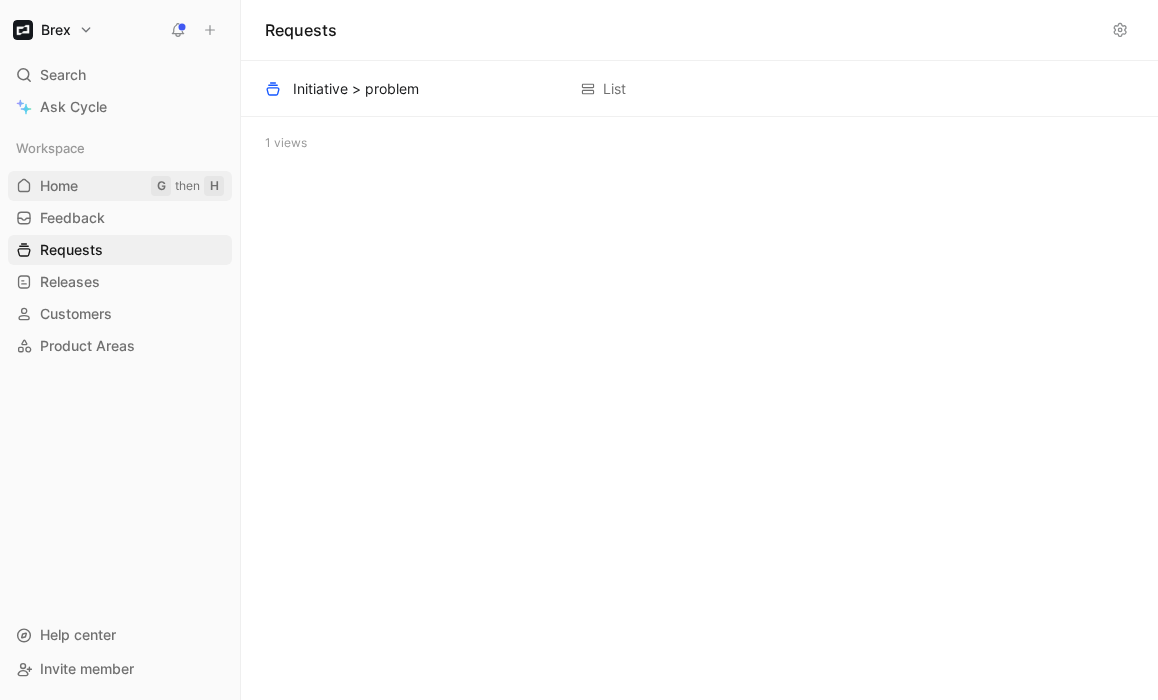 click on "Home G then H" at bounding box center [120, 186] 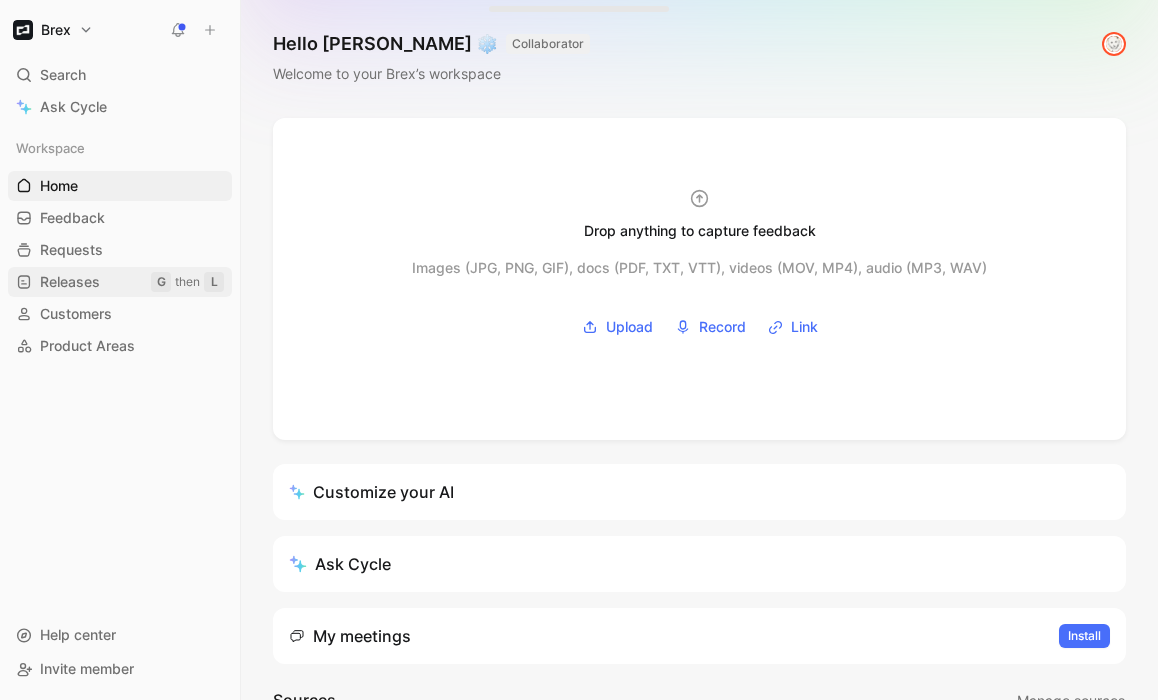 click on "Releases" at bounding box center [70, 282] 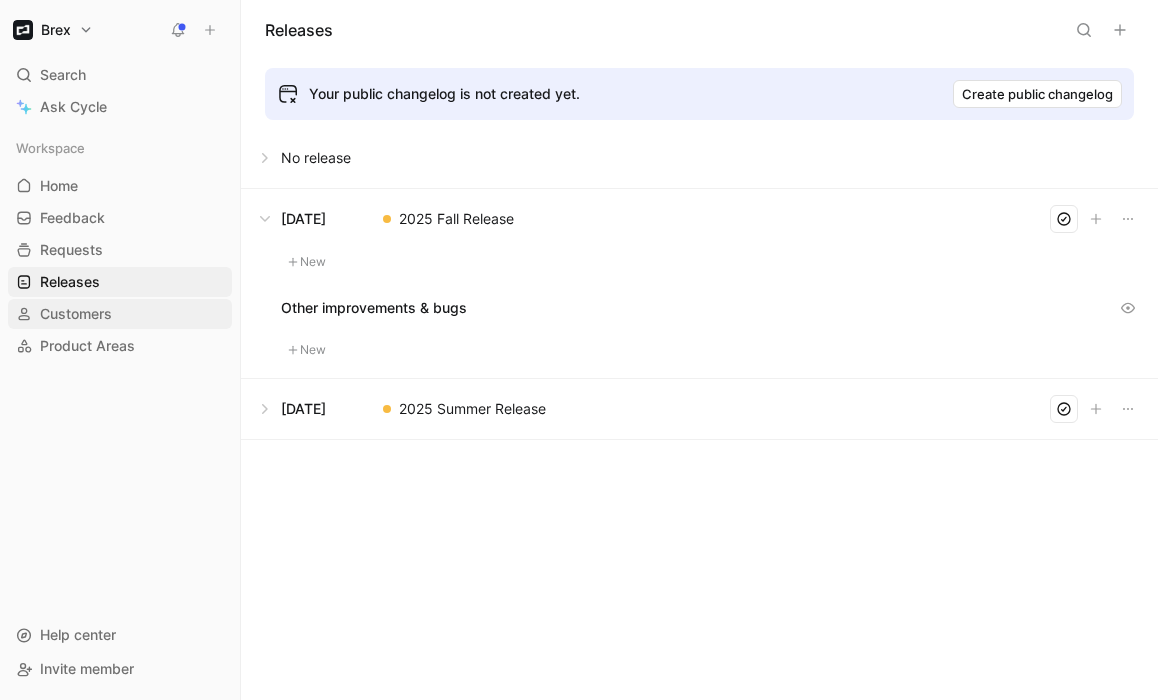 click on "Customers" at bounding box center (76, 314) 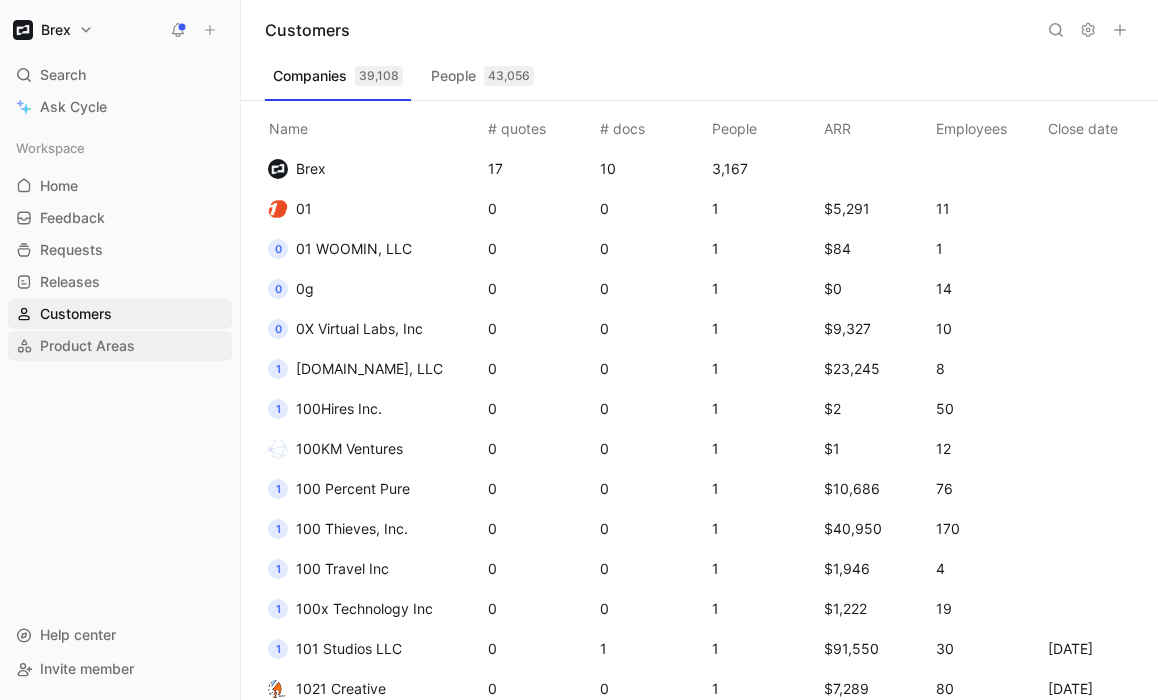 click on "Product Areas" at bounding box center (87, 346) 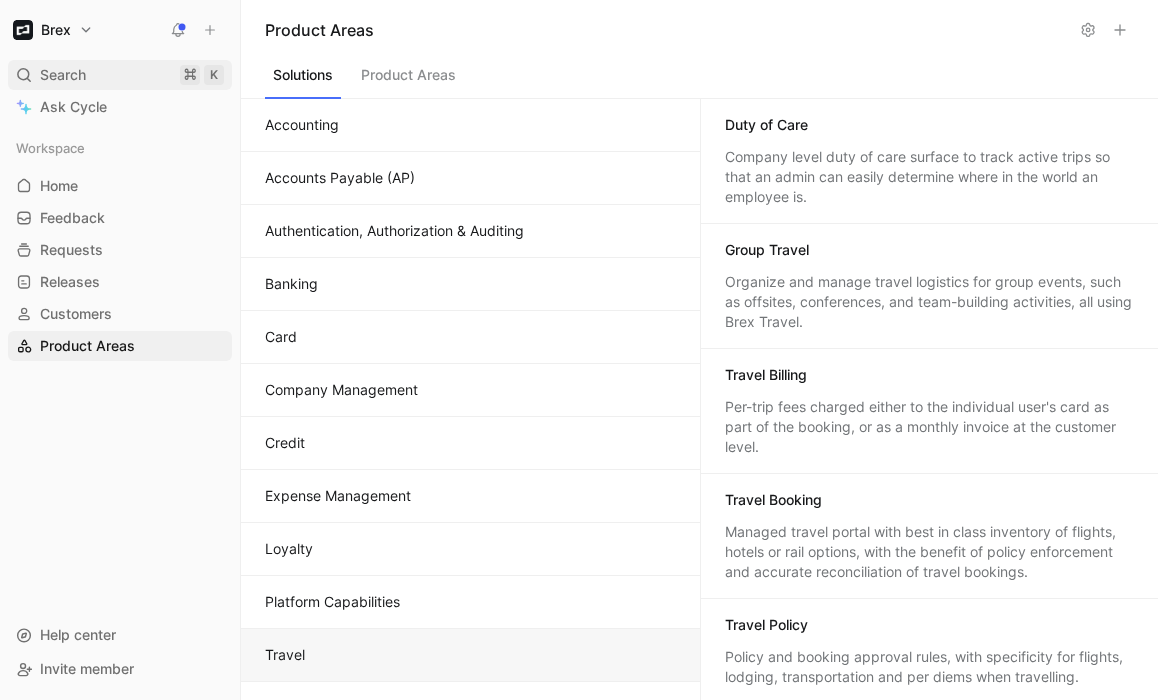 click on "Search" at bounding box center (63, 75) 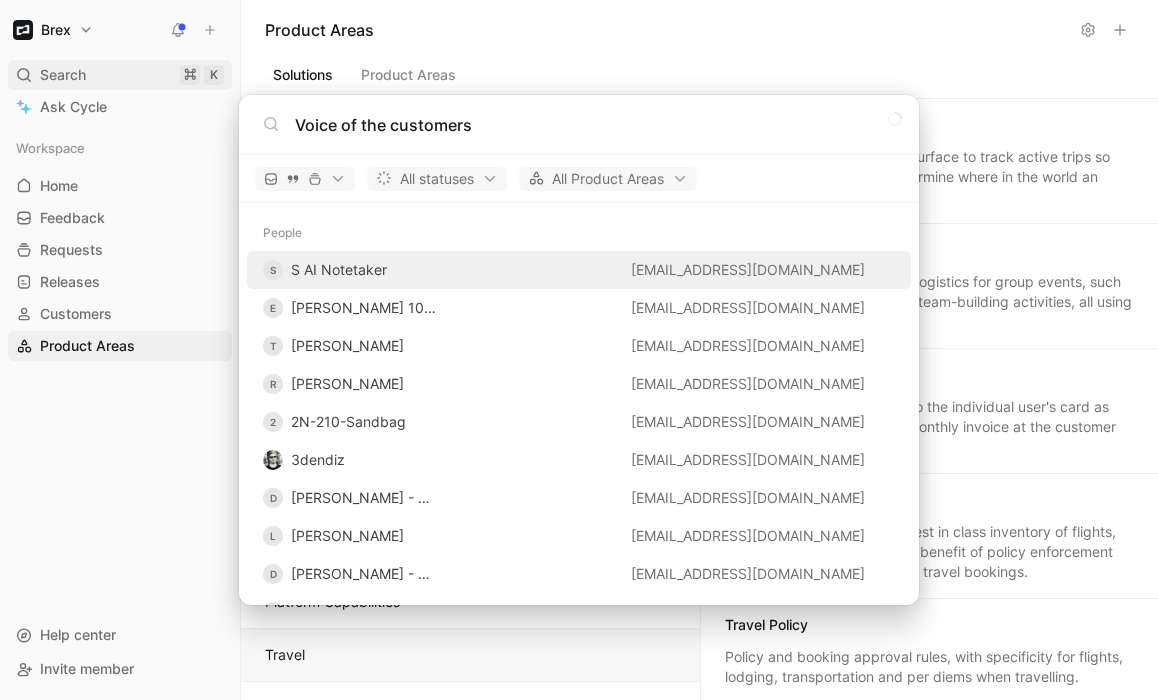 type on "Voice of the customer" 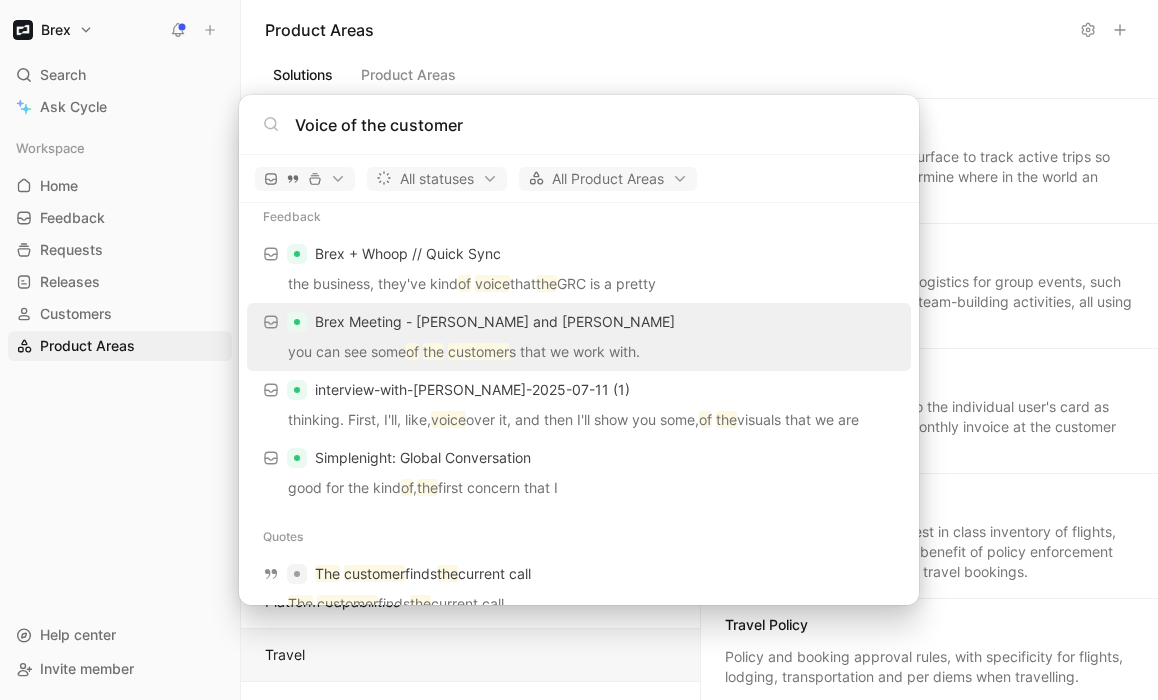 scroll, scrollTop: 0, scrollLeft: 0, axis: both 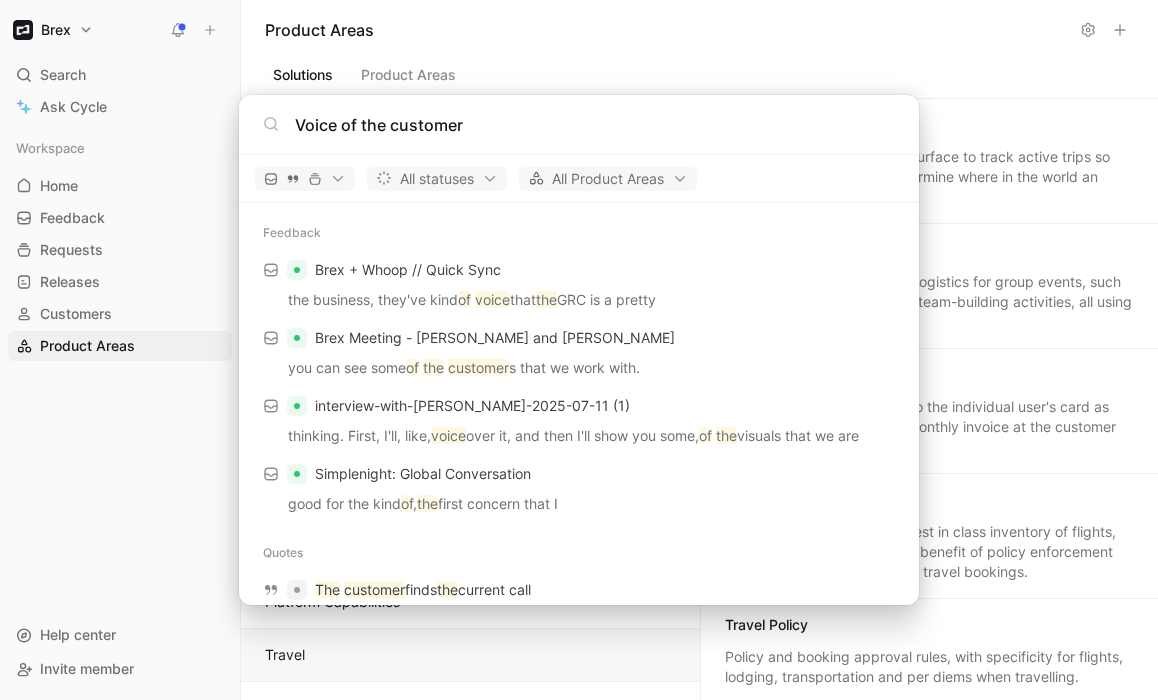 drag, startPoint x: 492, startPoint y: 122, endPoint x: 298, endPoint y: 118, distance: 194.04123 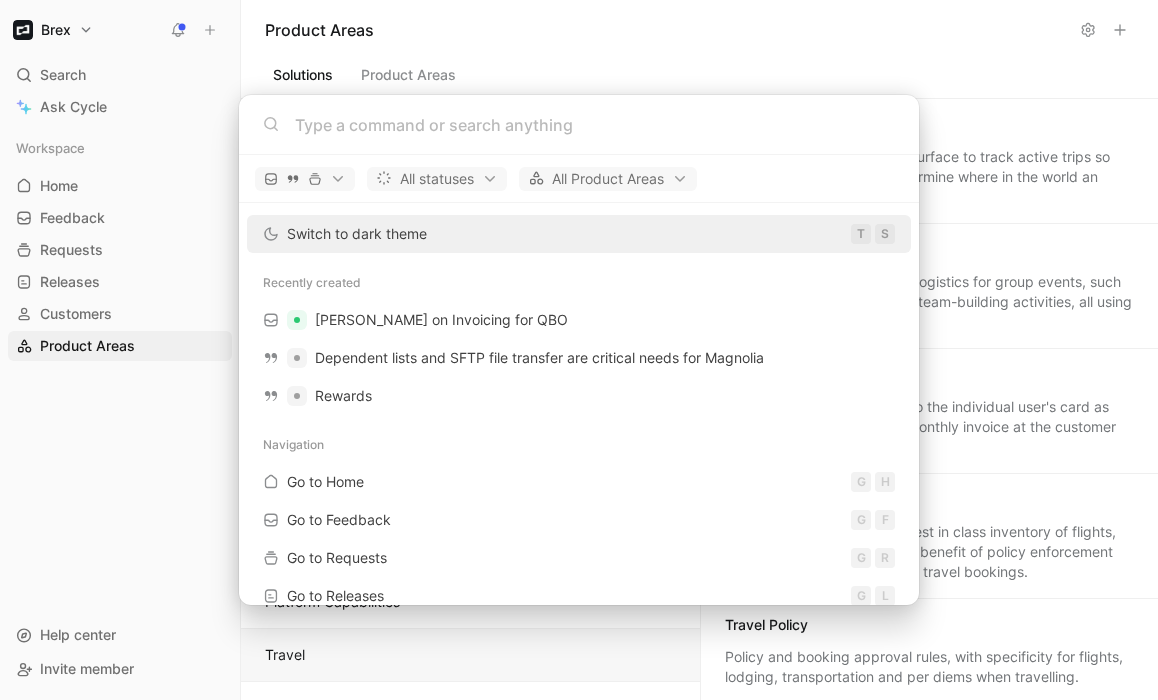 click on "Brex Search ⌘ K Ask Cycle Workspace Home G then H Feedback G then F Requests G then R Releases G then L Customers Product Areas
To pick up a draggable item, press the space bar.
While dragging, use the arrow keys to move the item.
Press space again to drop the item in its new position, or press escape to cancel.
Help center Invite member Product Areas Solutions Product Areas Accounting Accounts Payable (AP) Authentication, Authorization & Auditing Banking Card Company Management Credit Expense Management Loyalty Platform Capabilities Travel No Solution Duty of Care Company level duty of care surface to track active trips so that an admin can easily determine where in the world an employee is. Group Travel Organize and manage travel logistics for group events, such as offsites, conferences, and team-building activities, all using Brex Travel. Travel Billing Travel Booking Travel Policy Travel Reporting Trip Management Add Product Area Command Bar All statuses All   T S Rewards" at bounding box center [579, 350] 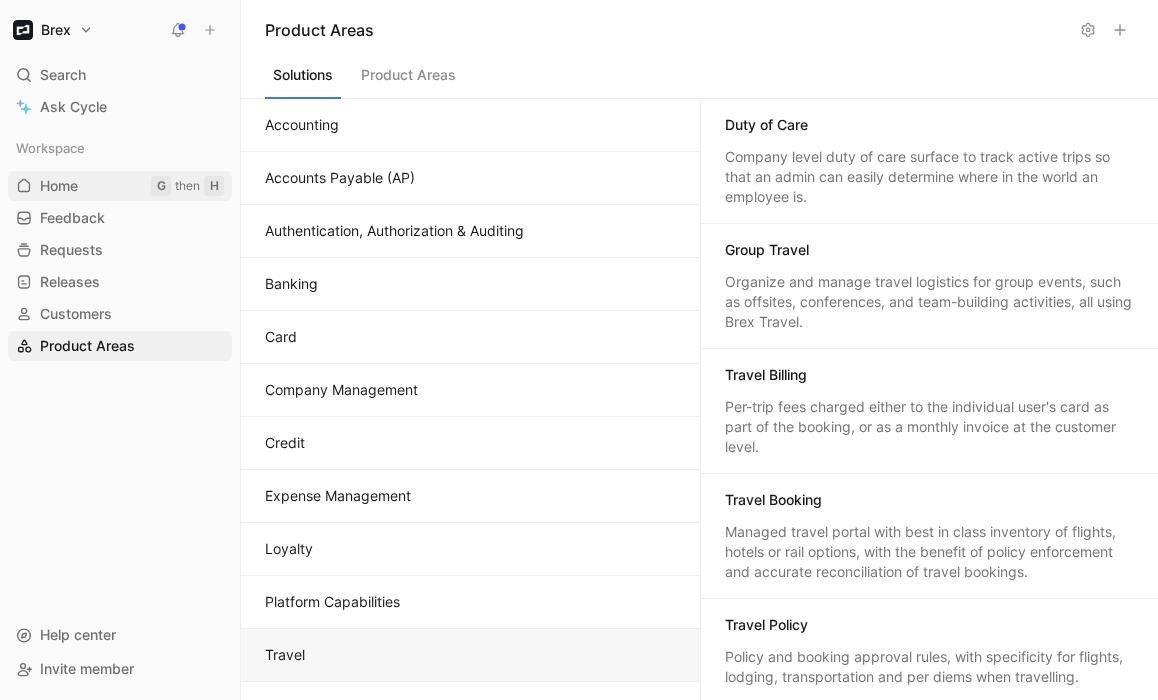 click on "Home G then H" at bounding box center (120, 186) 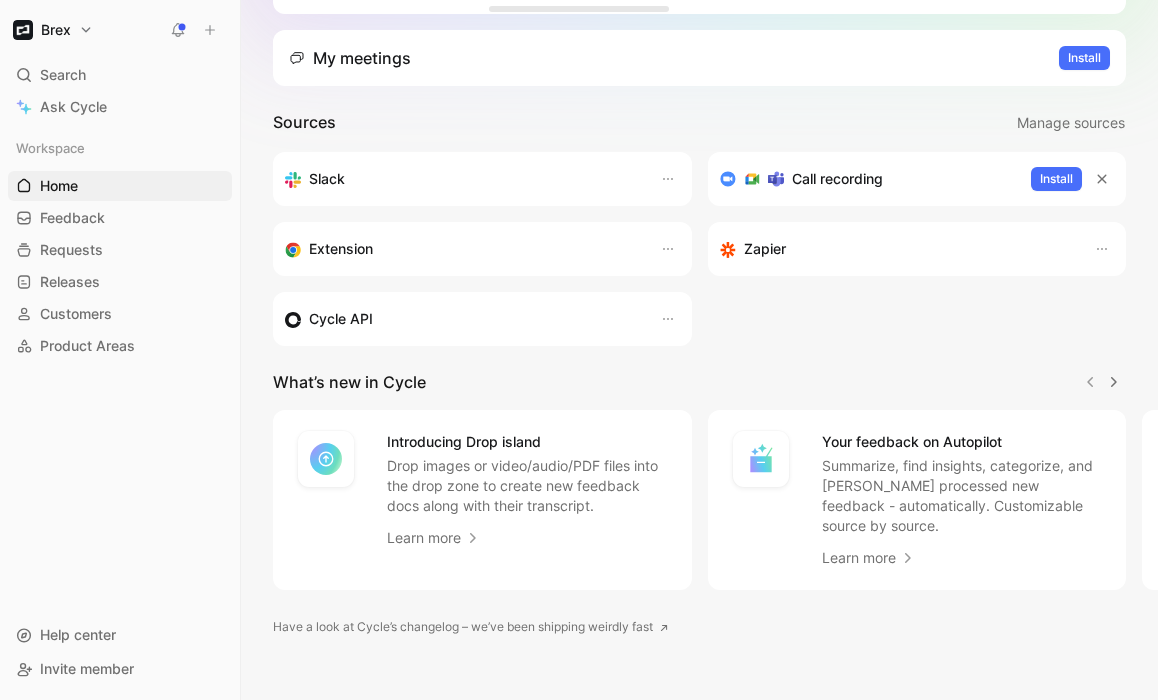 scroll, scrollTop: 596, scrollLeft: 0, axis: vertical 